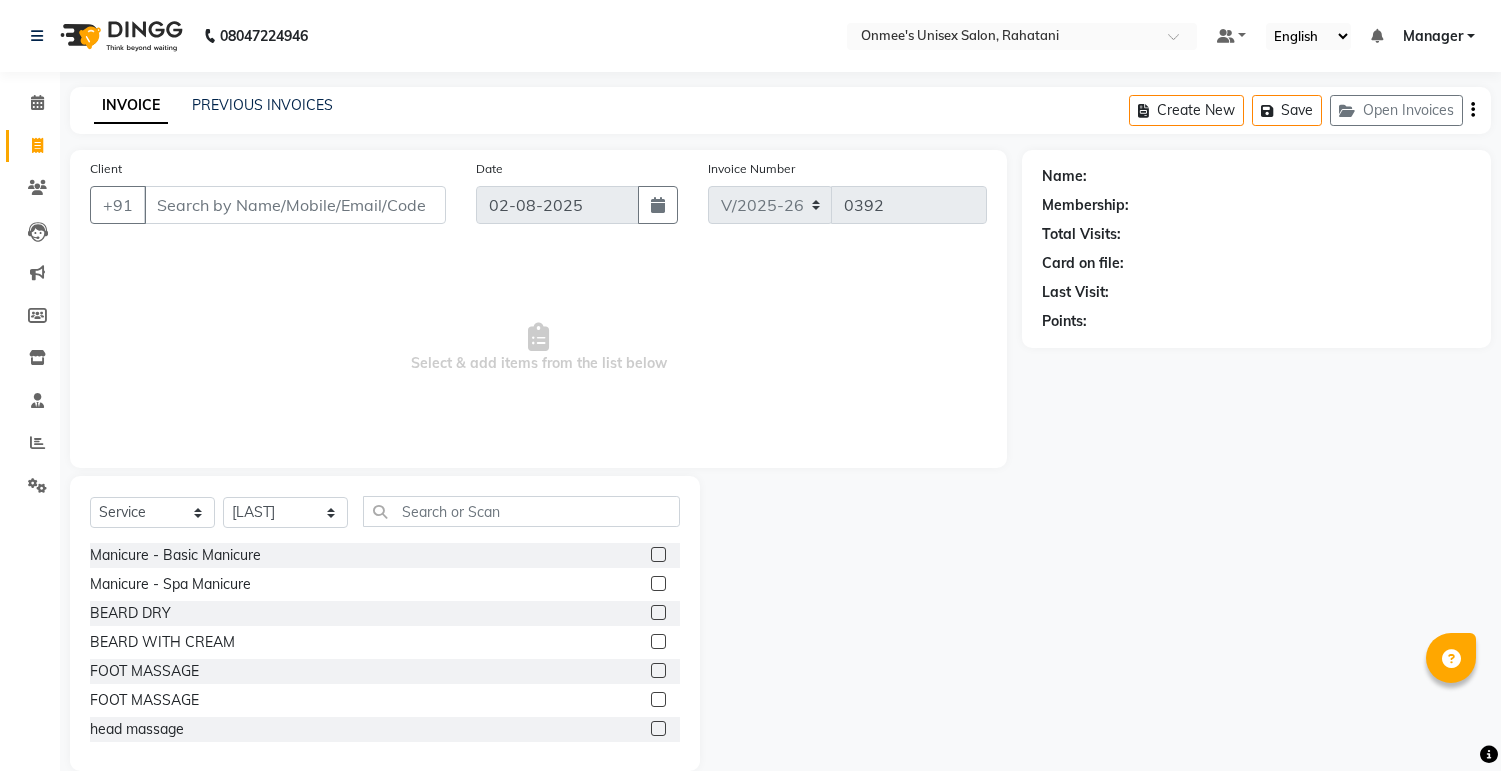 select on "8273" 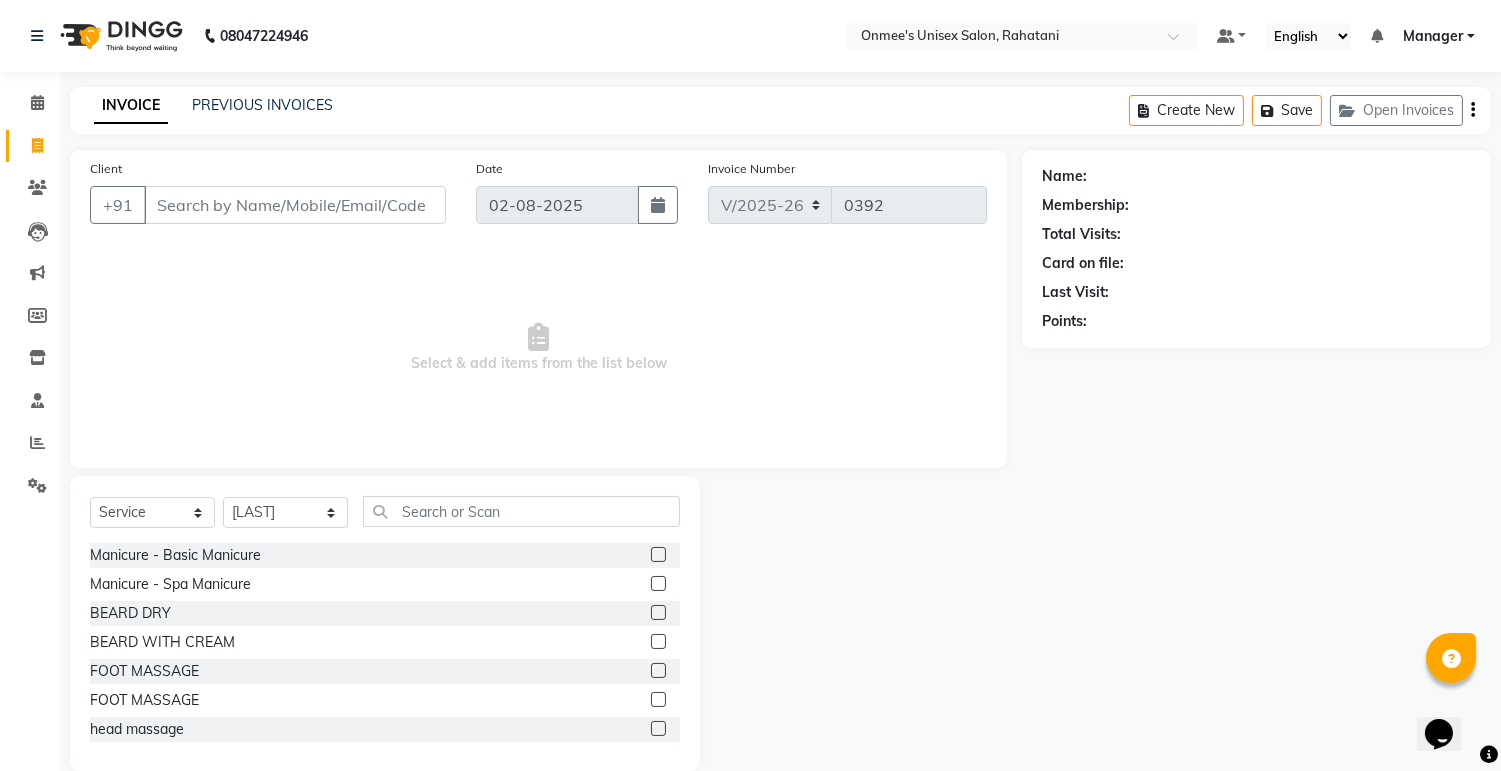 scroll, scrollTop: 0, scrollLeft: 0, axis: both 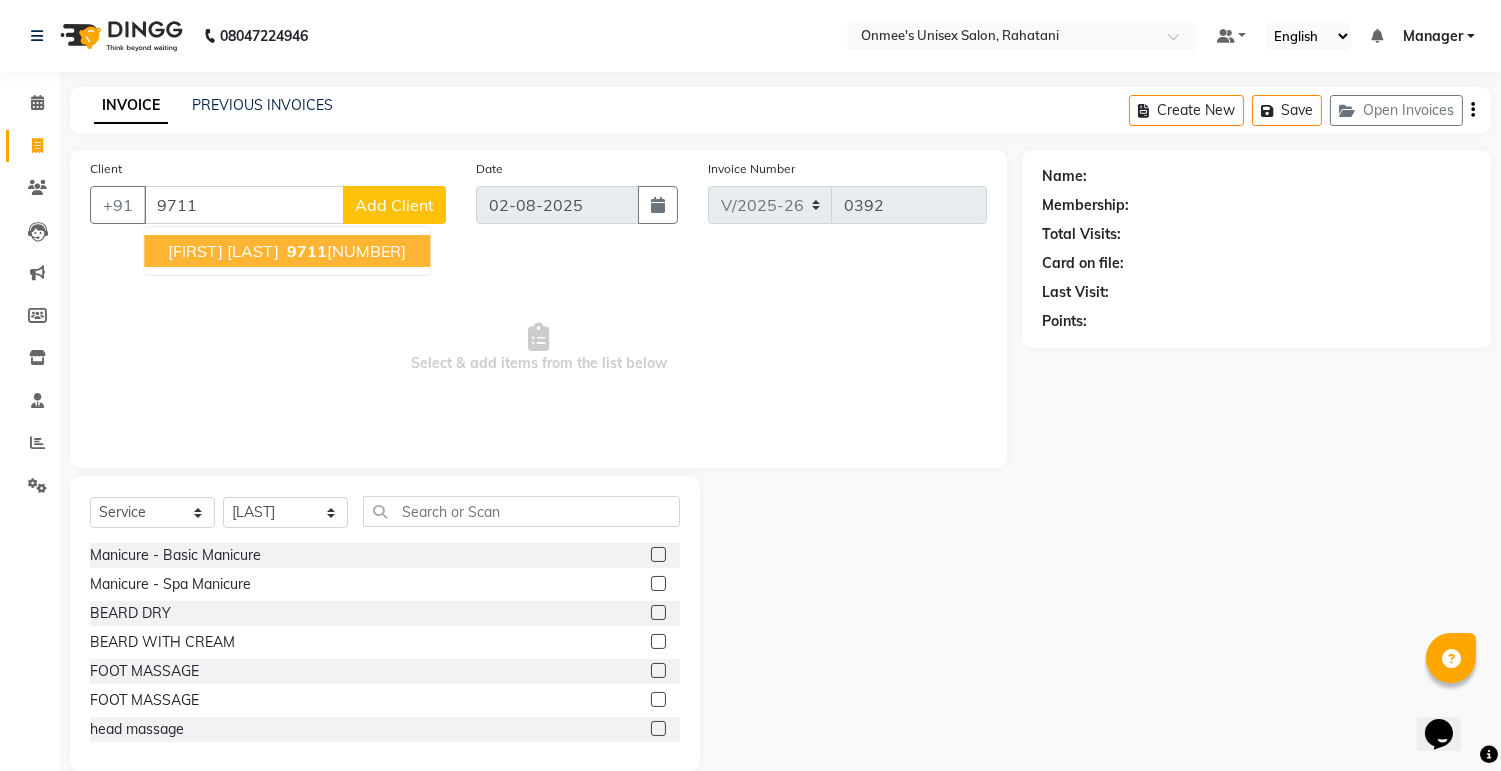 click on "[FIRST] [LAST]" at bounding box center [223, 251] 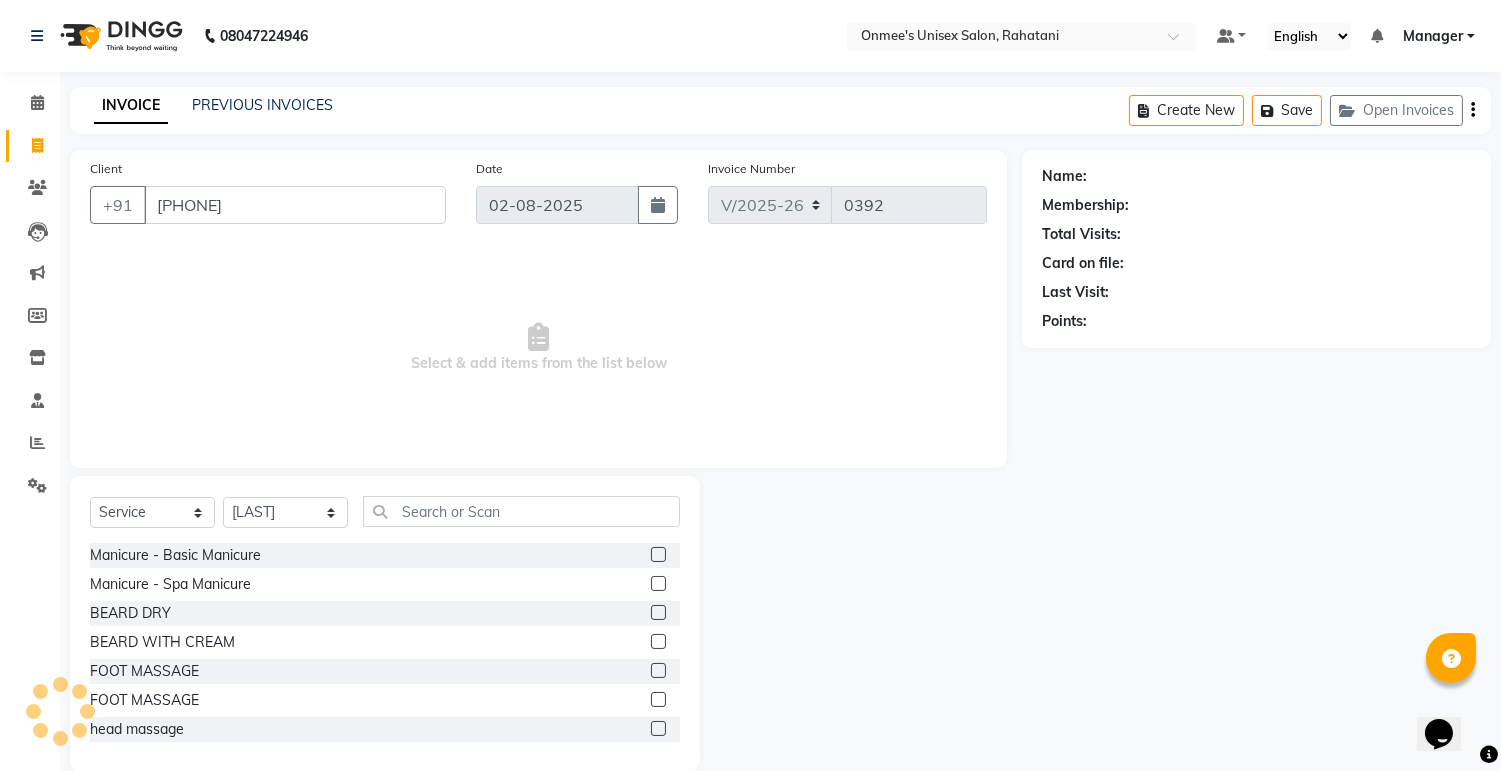 type on "[PHONE]" 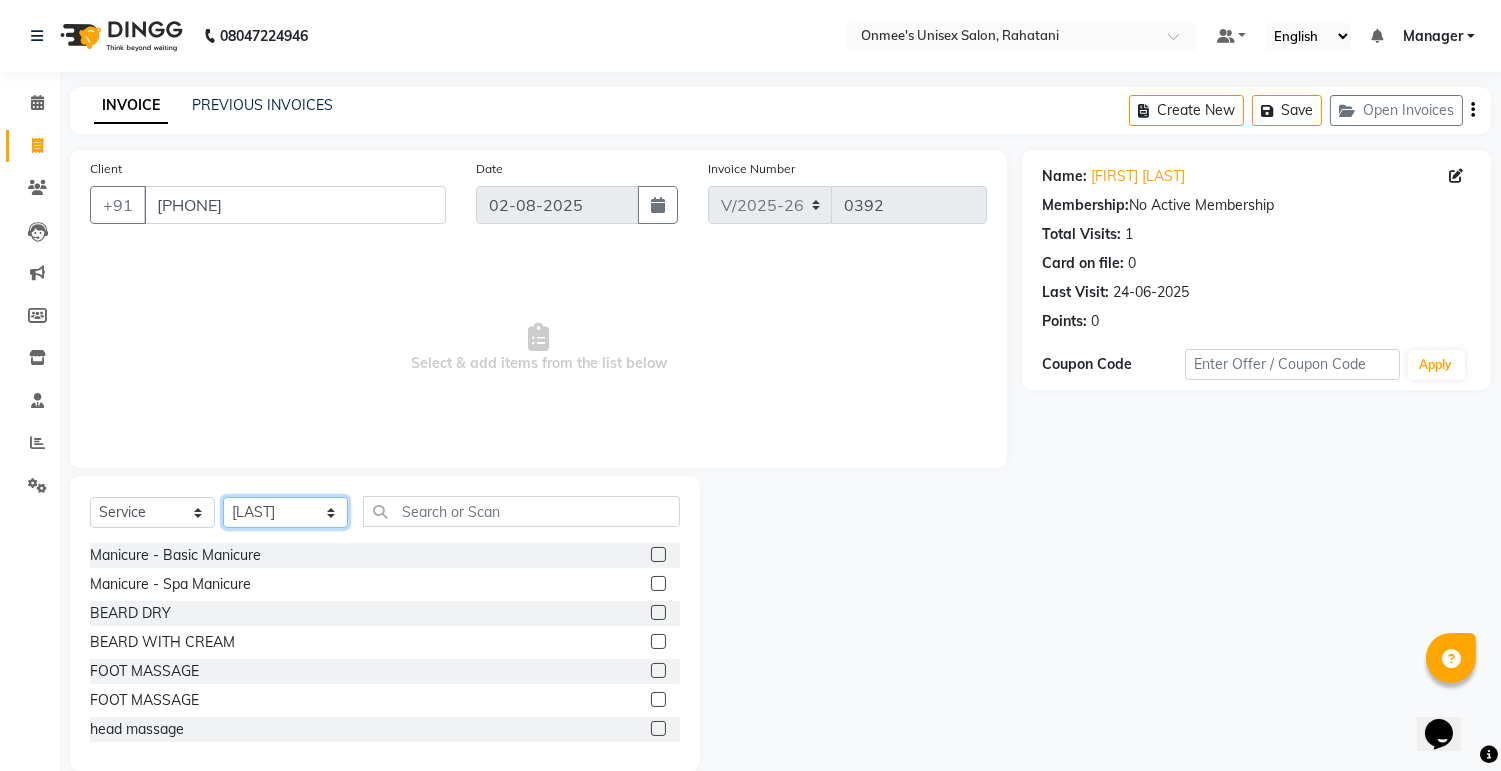 click on "Select Stylist [FIRST] [LAST] [FIRST] [LAST] [FIRST] [LAST] [FIRST] [LAST] [FIRST] [LAST] [FIRST] [LAST] [FIRST] [LAST] [FIRST] [LAST] [FIRST] [LAST]" 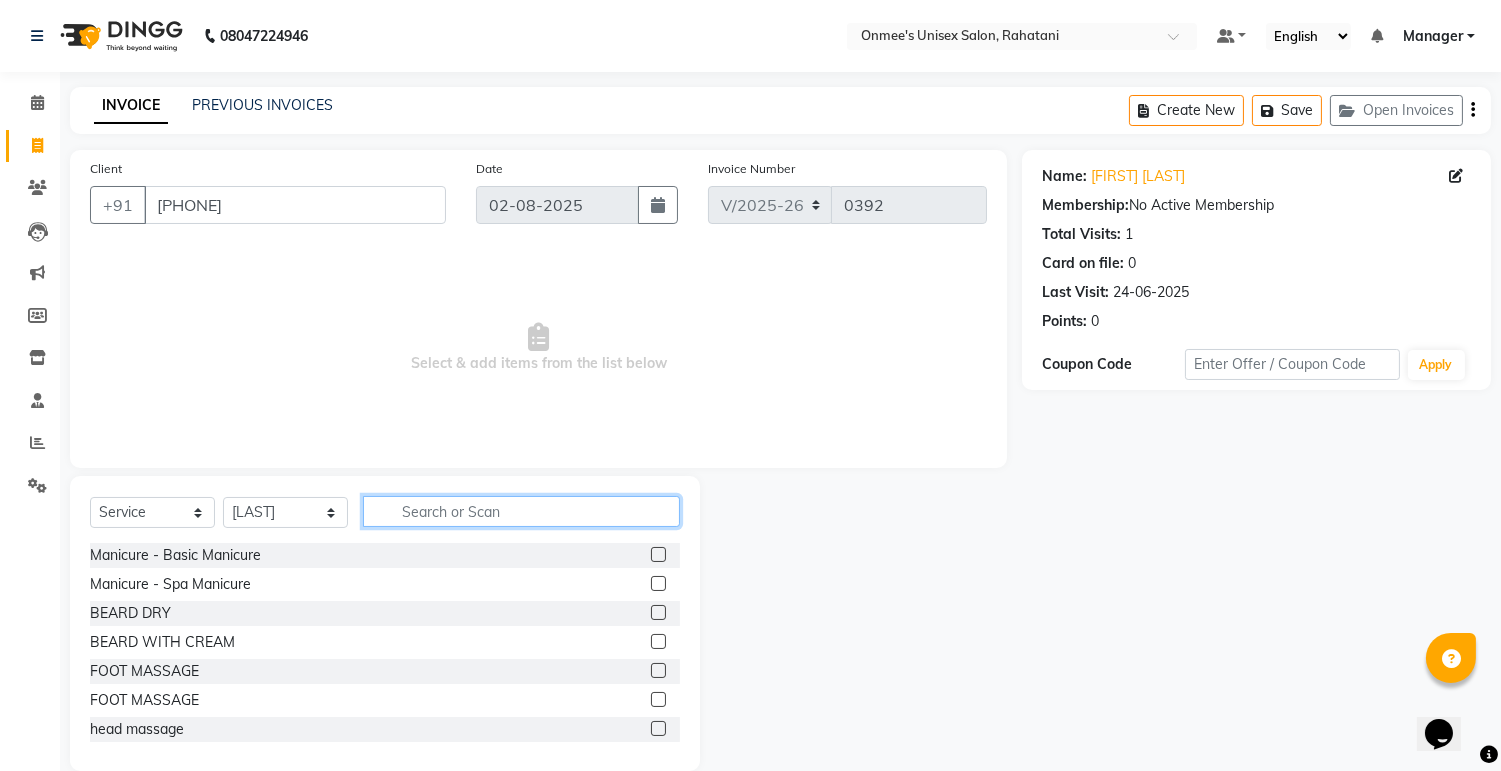 click 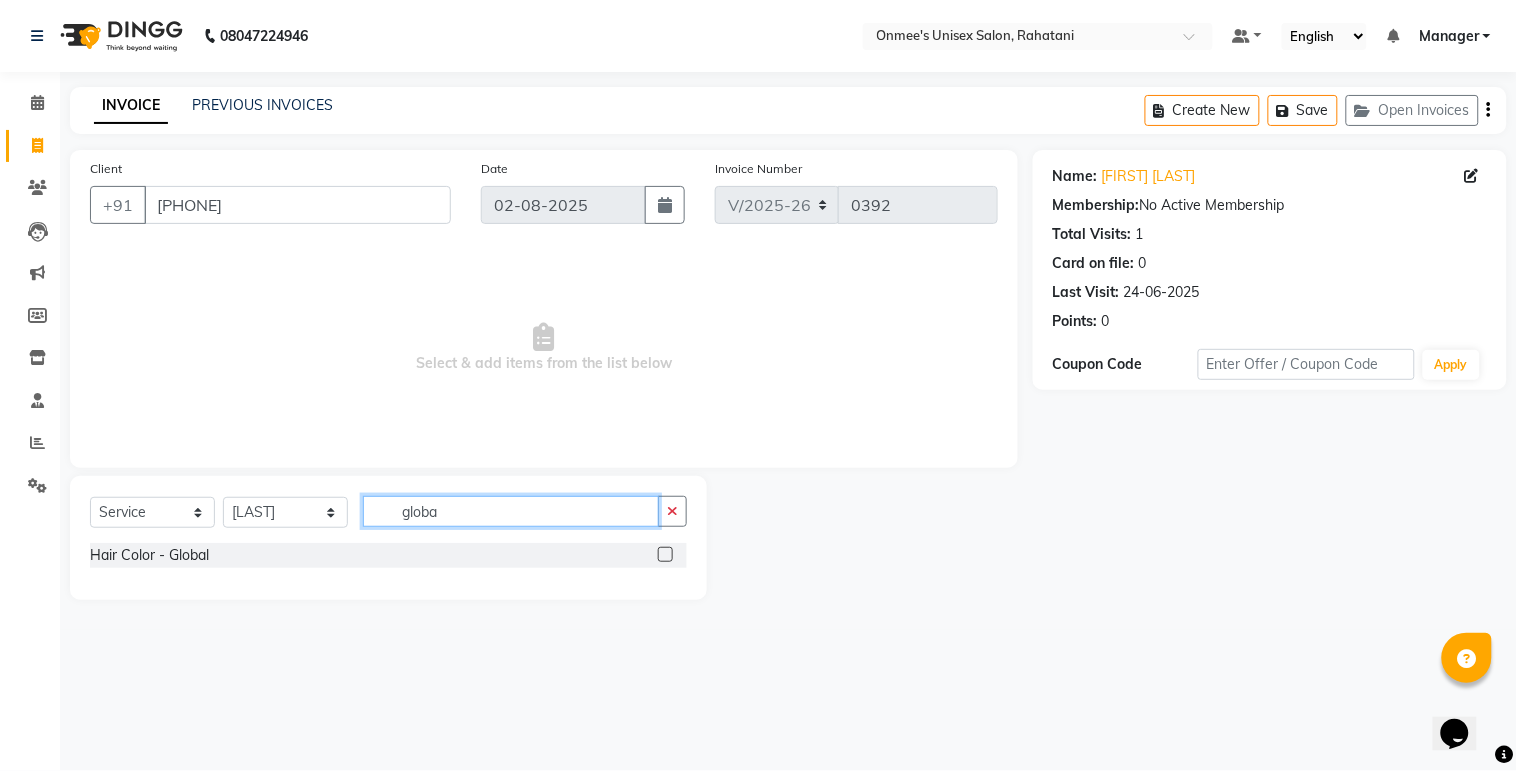 type on "globa" 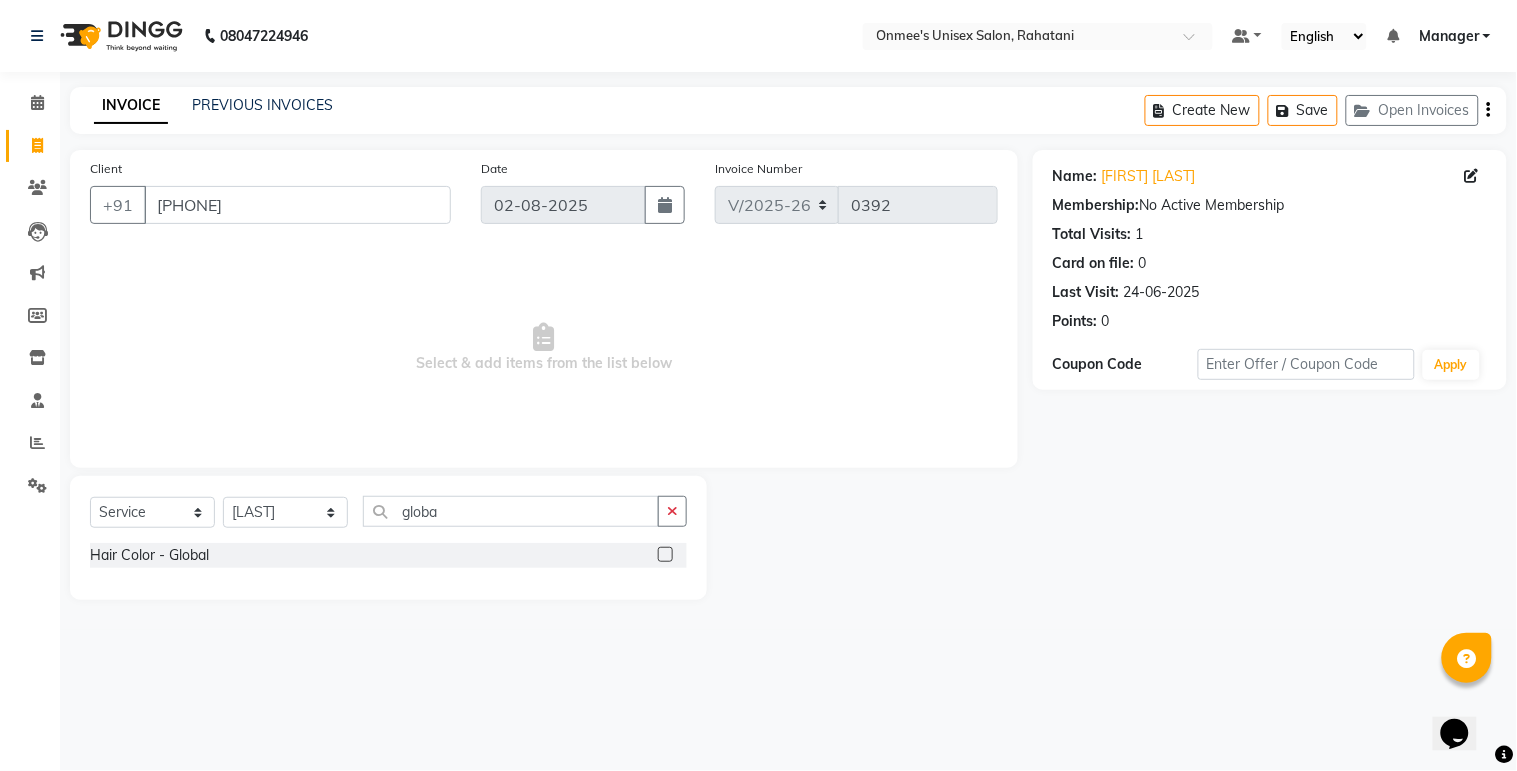 click 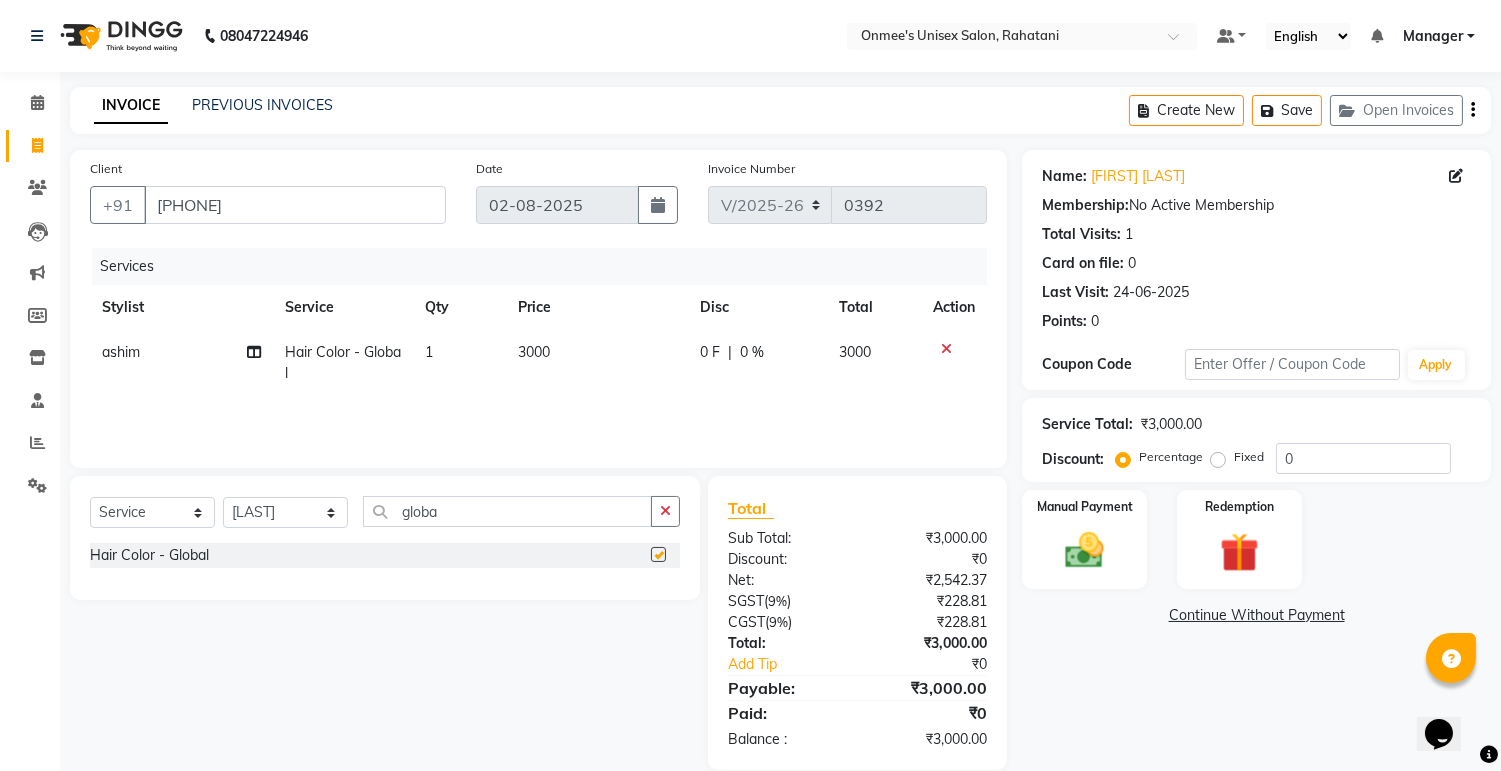 checkbox on "false" 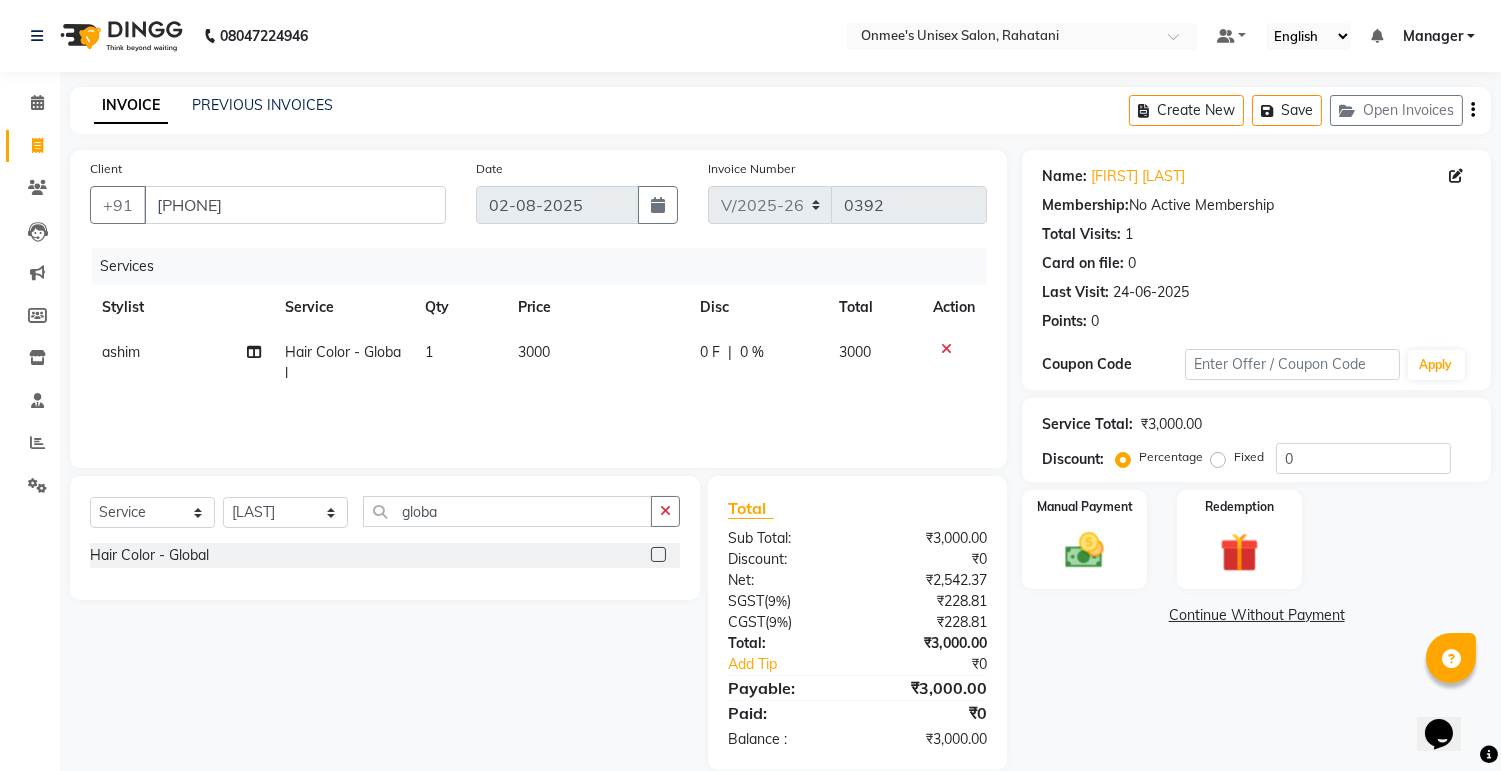 click on "3000" 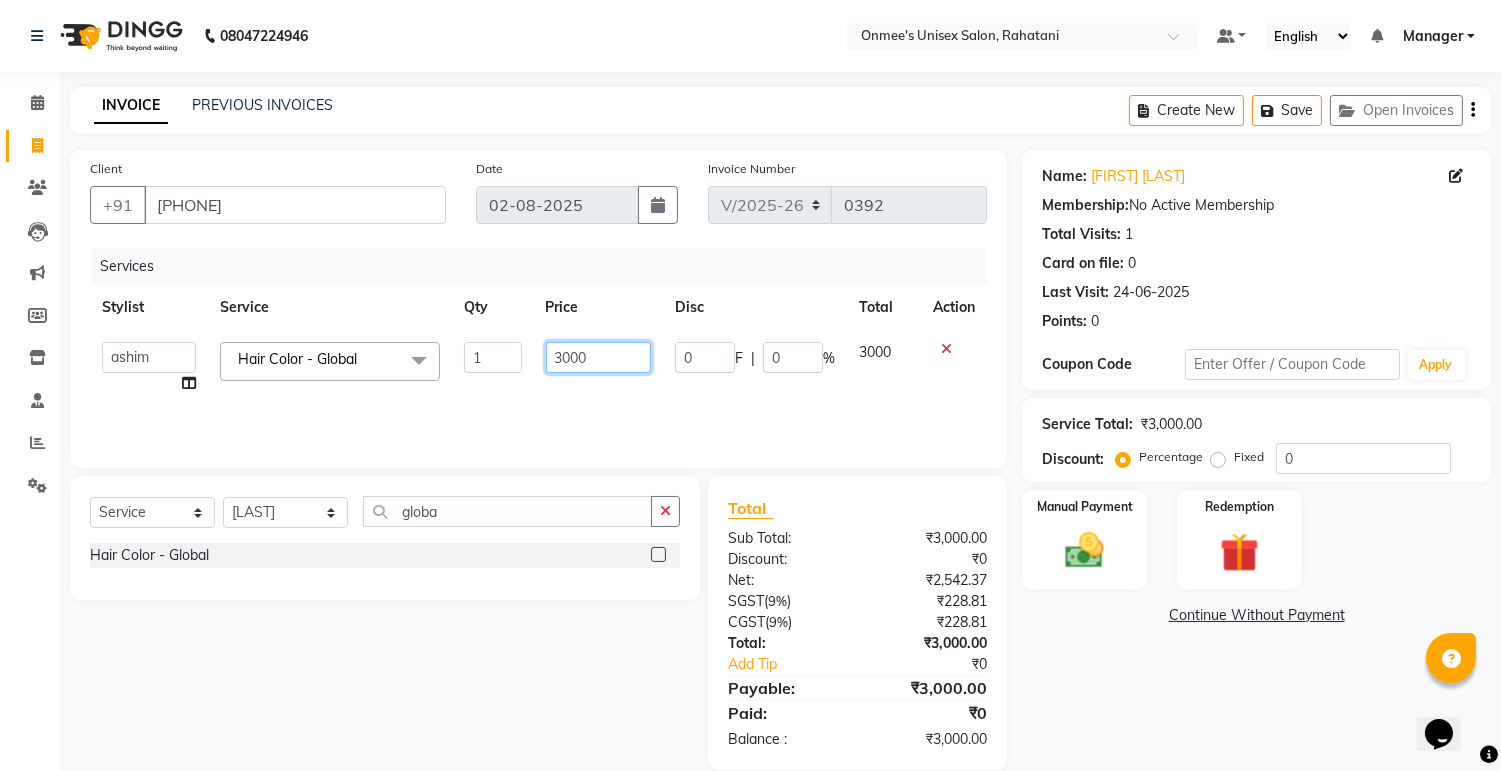 click on "3000" 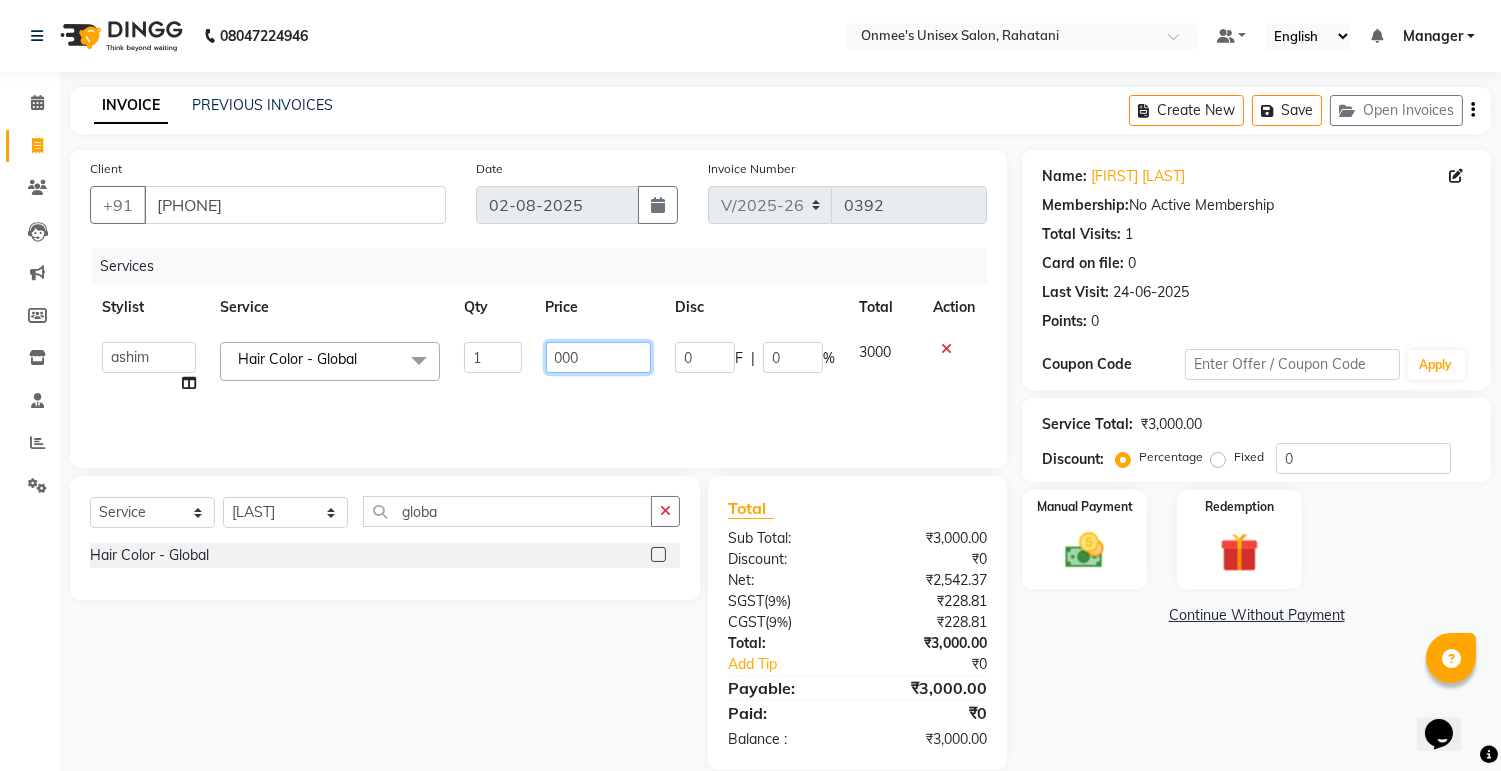 type on "4000" 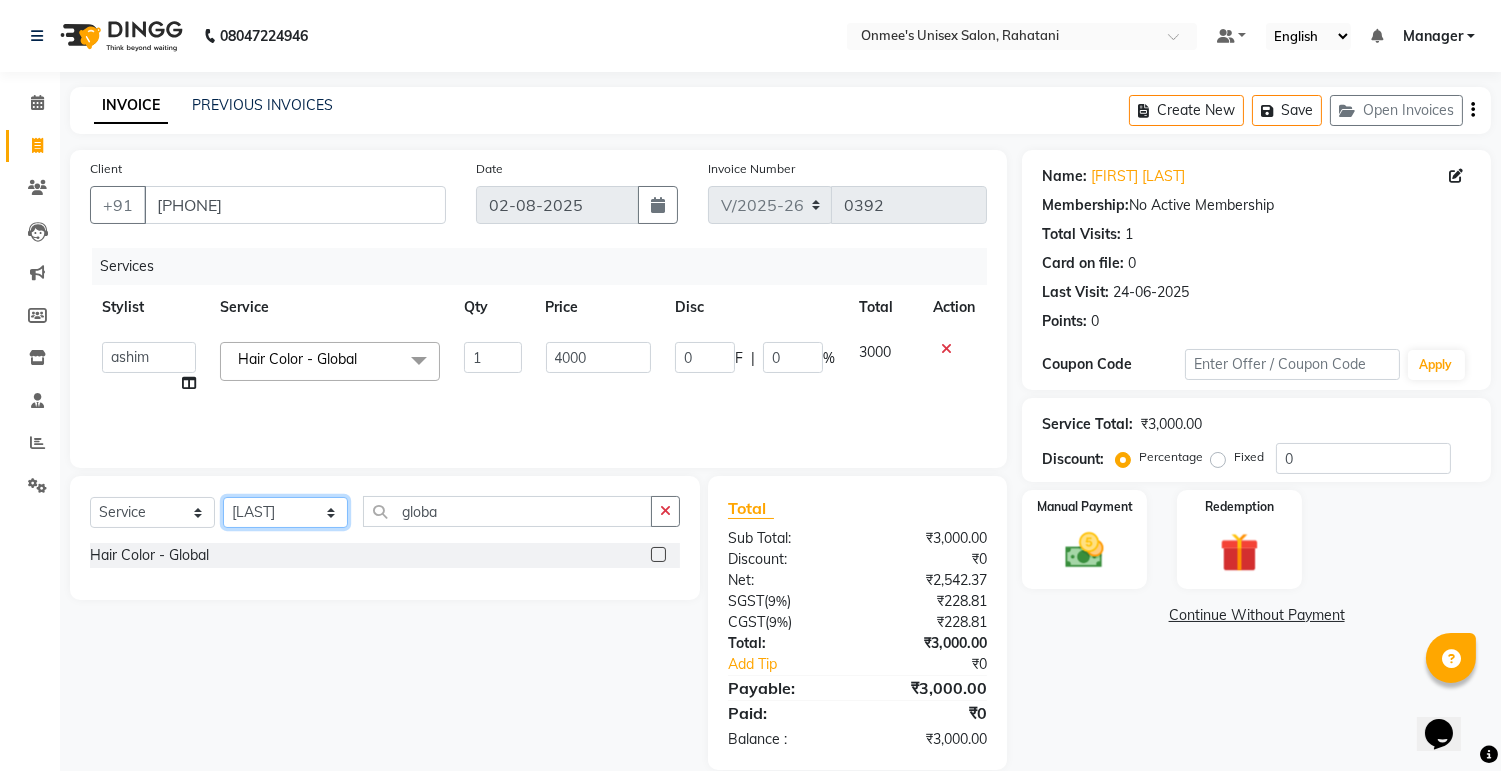 click on "Select Stylist [FIRST] [LAST] [FIRST] [LAST] [FIRST] [LAST] [FIRST] [LAST] [FIRST] [LAST] [FIRST] [LAST] [FIRST] [LAST] [FIRST] [LAST] [FIRST] [LAST]" 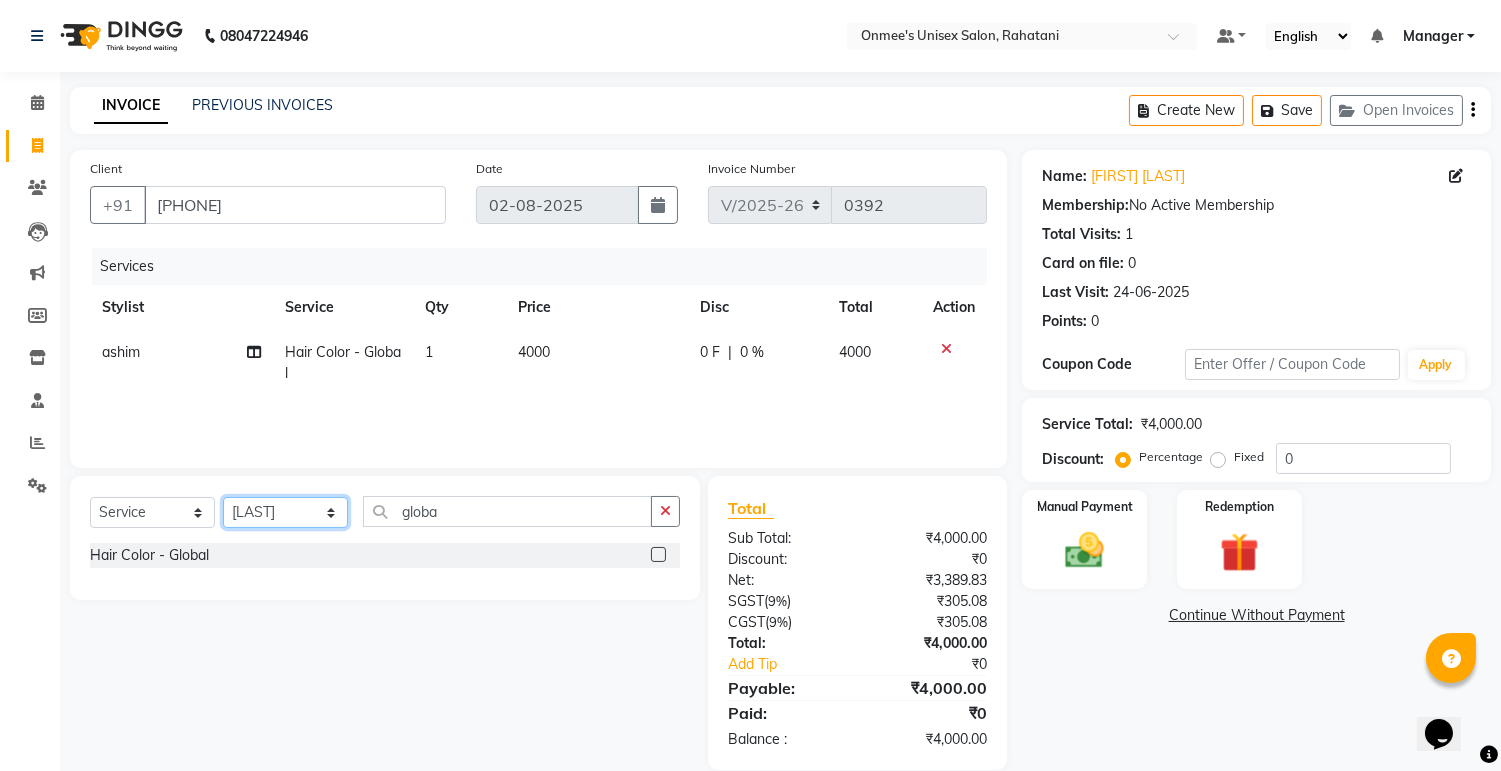 select on "[NUMBER]" 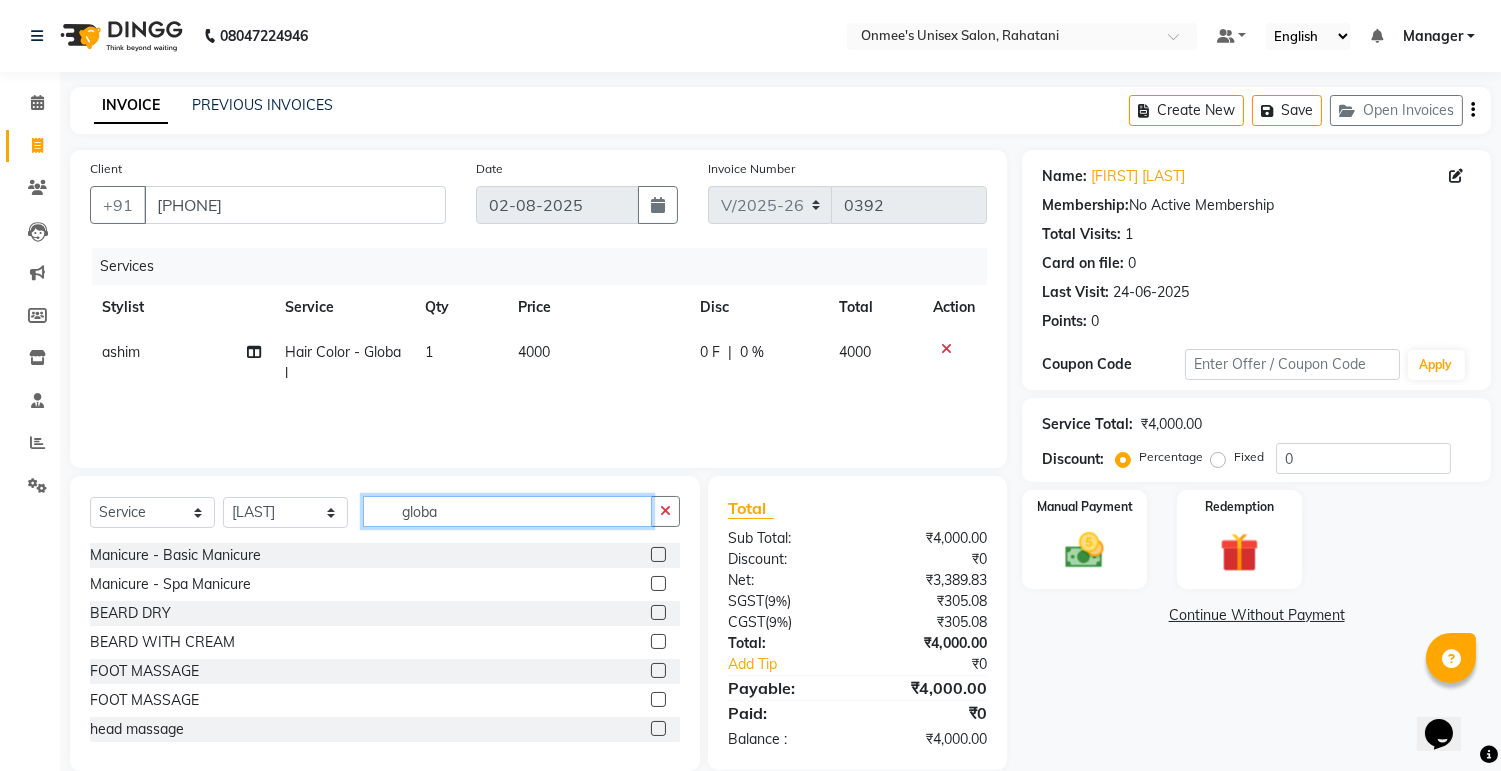 click on "globa" 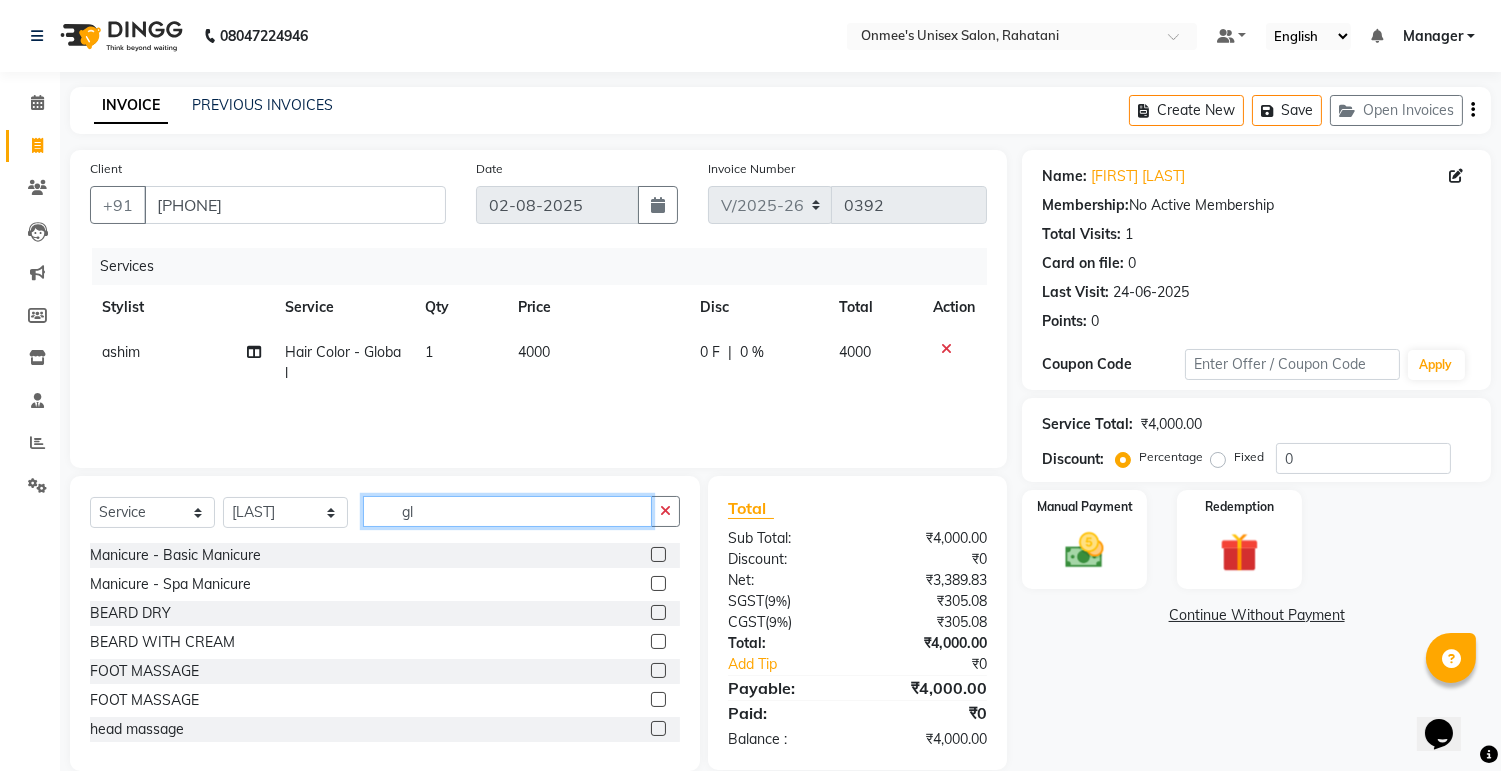 type on "g" 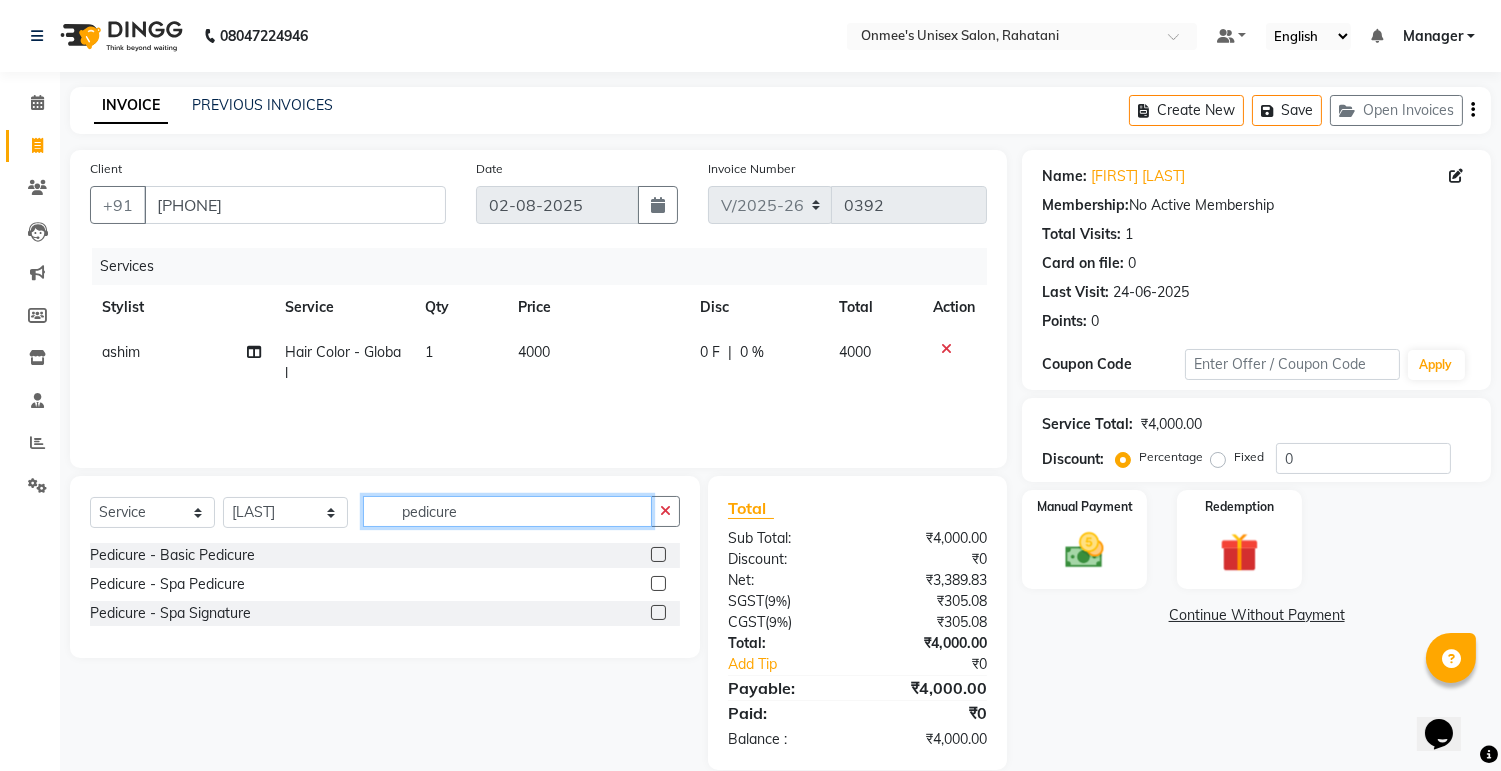 type on "pedicure" 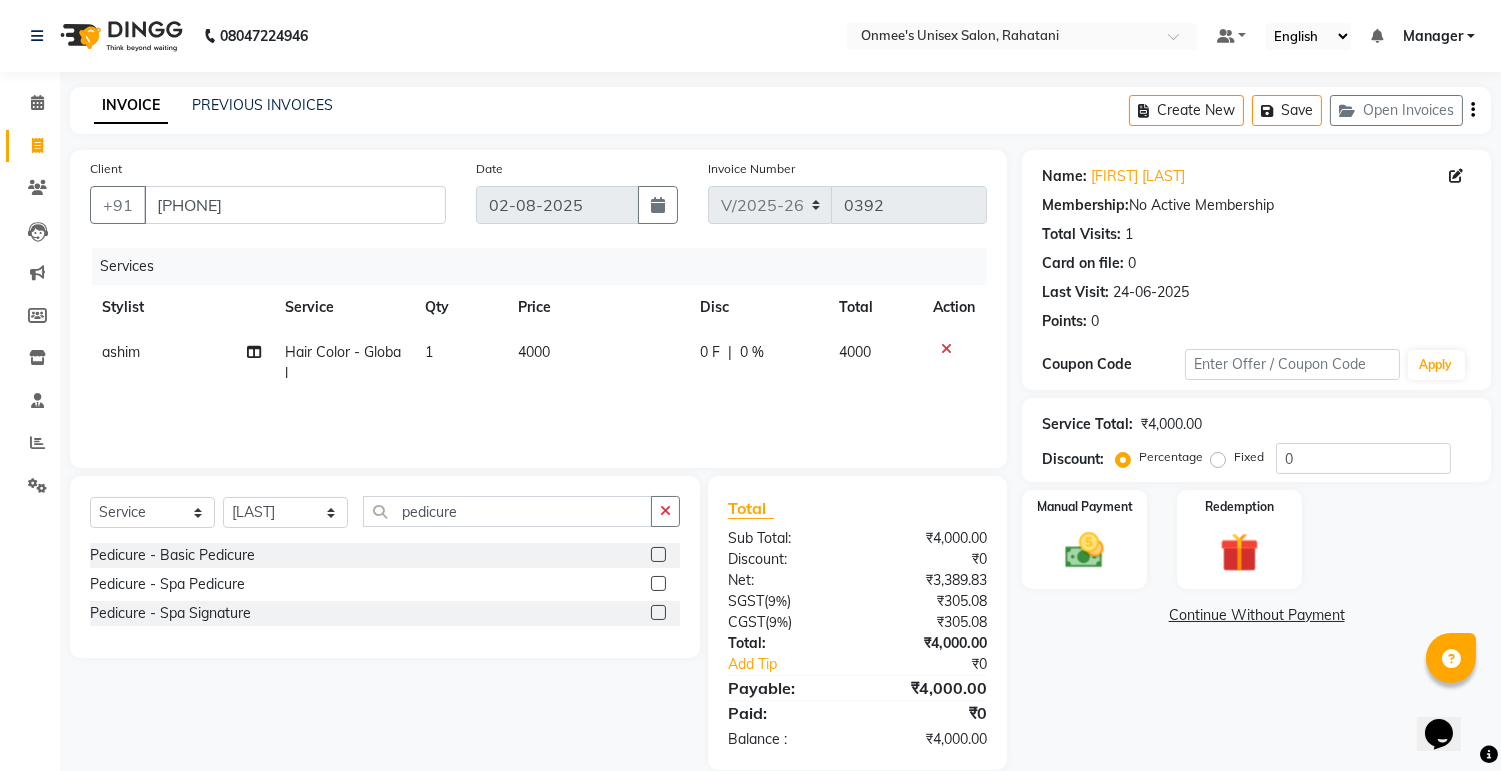 click 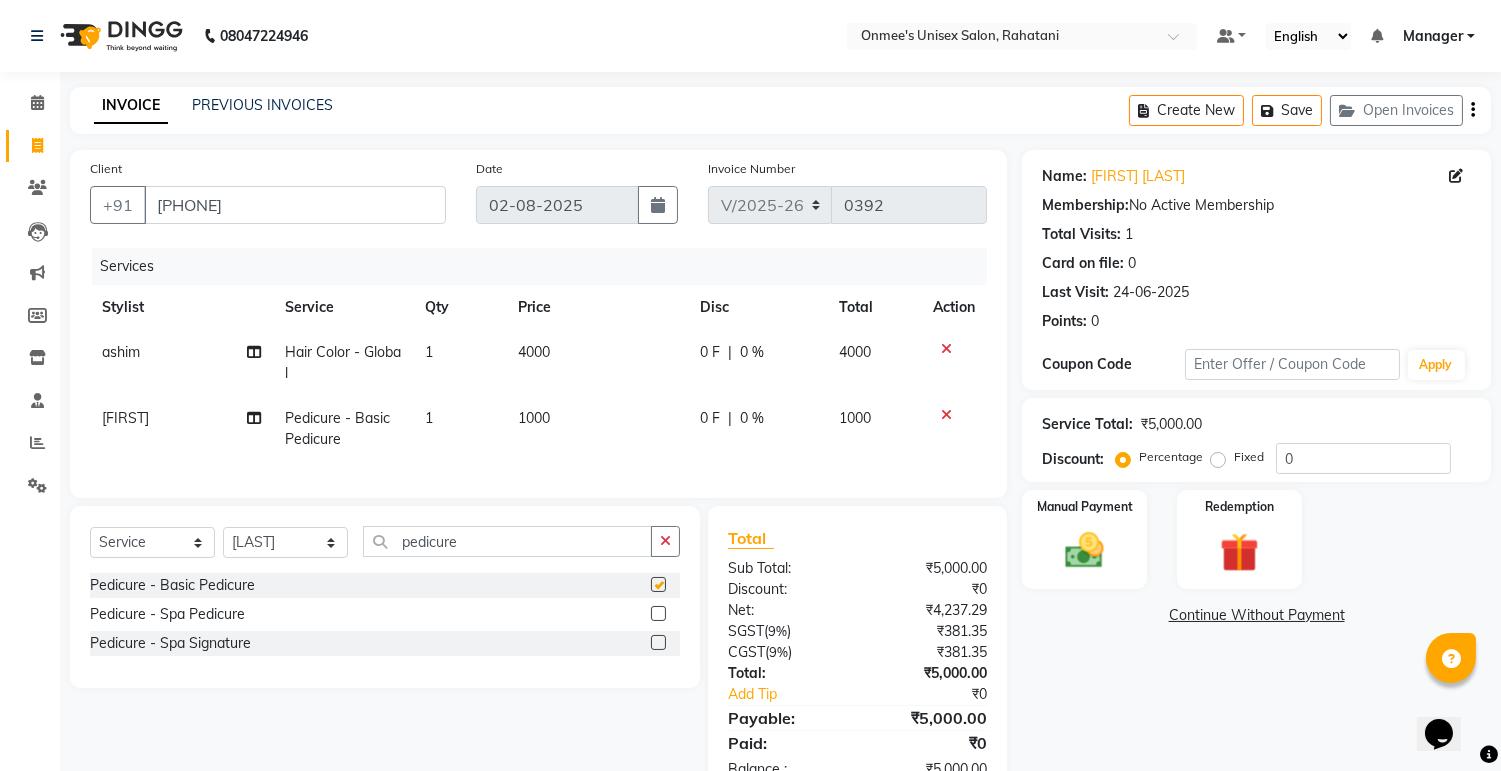 checkbox on "false" 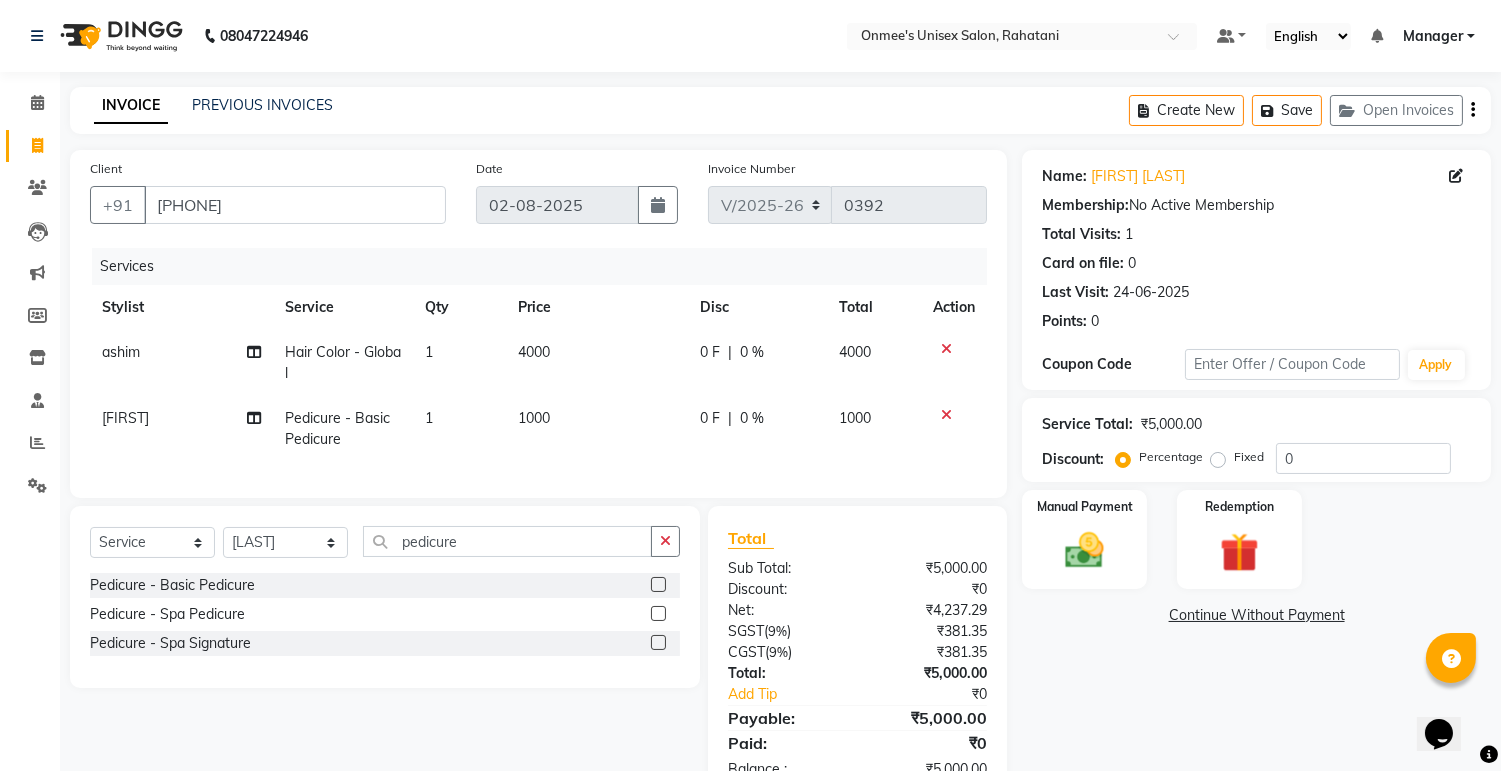 click on "1000" 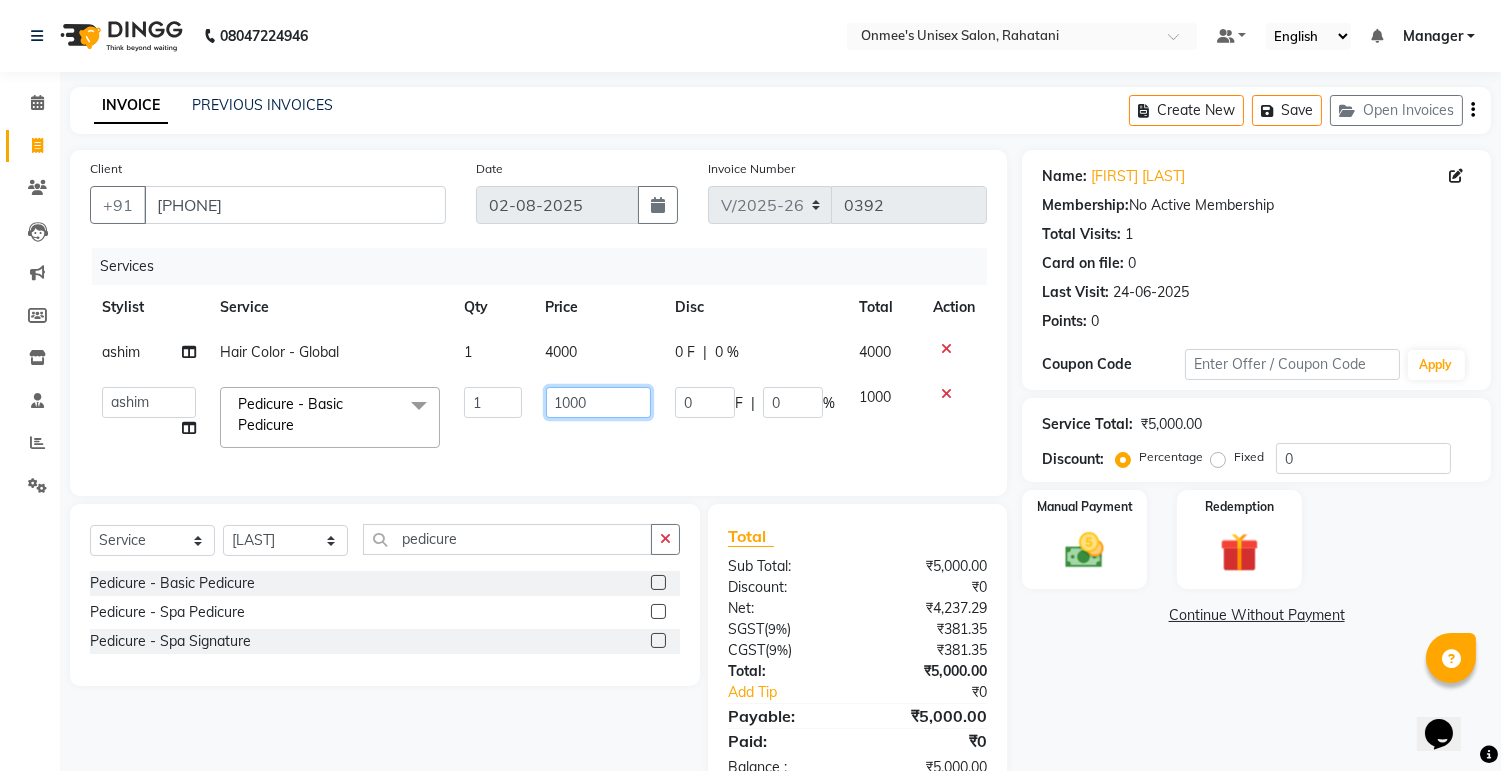 click on "1000" 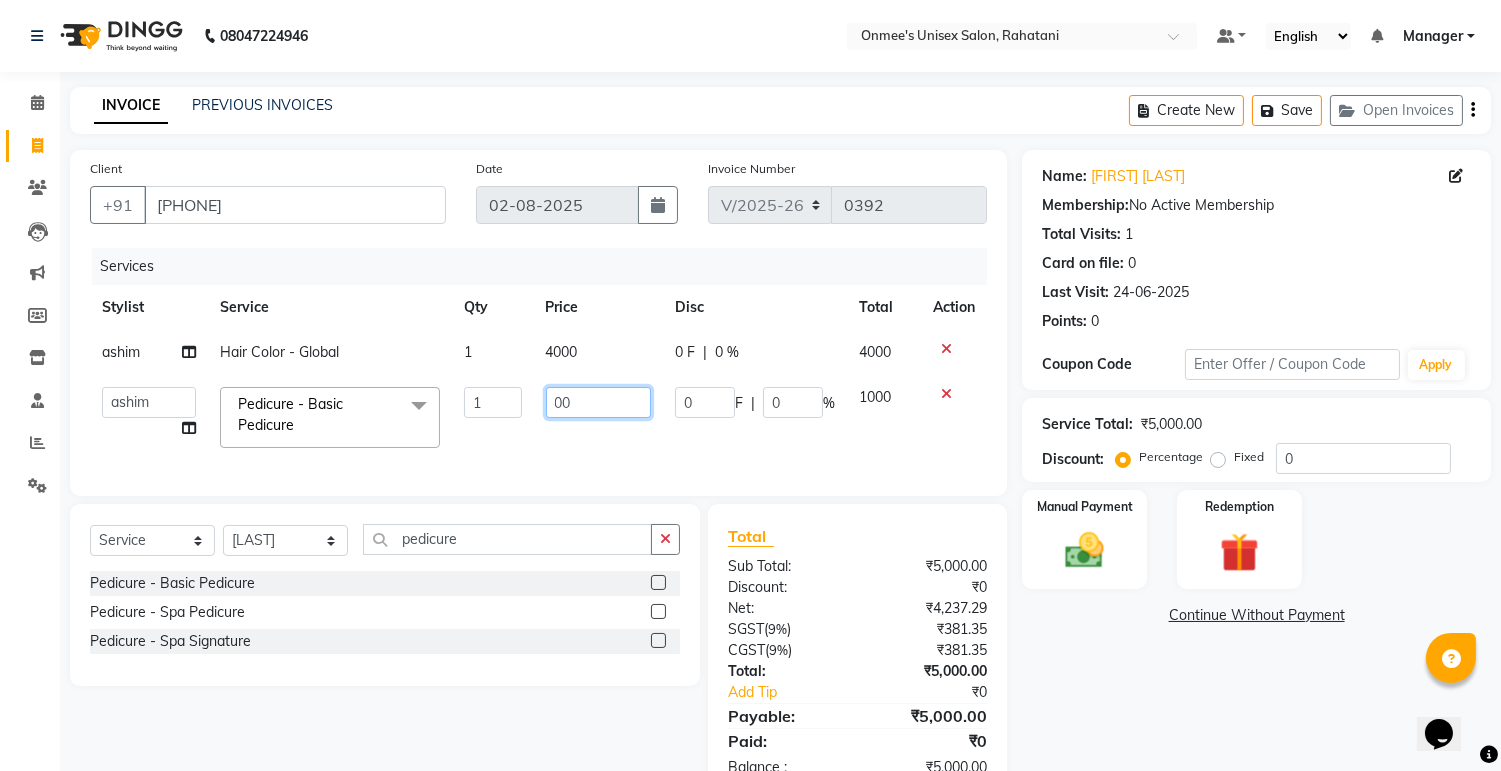 type on "800" 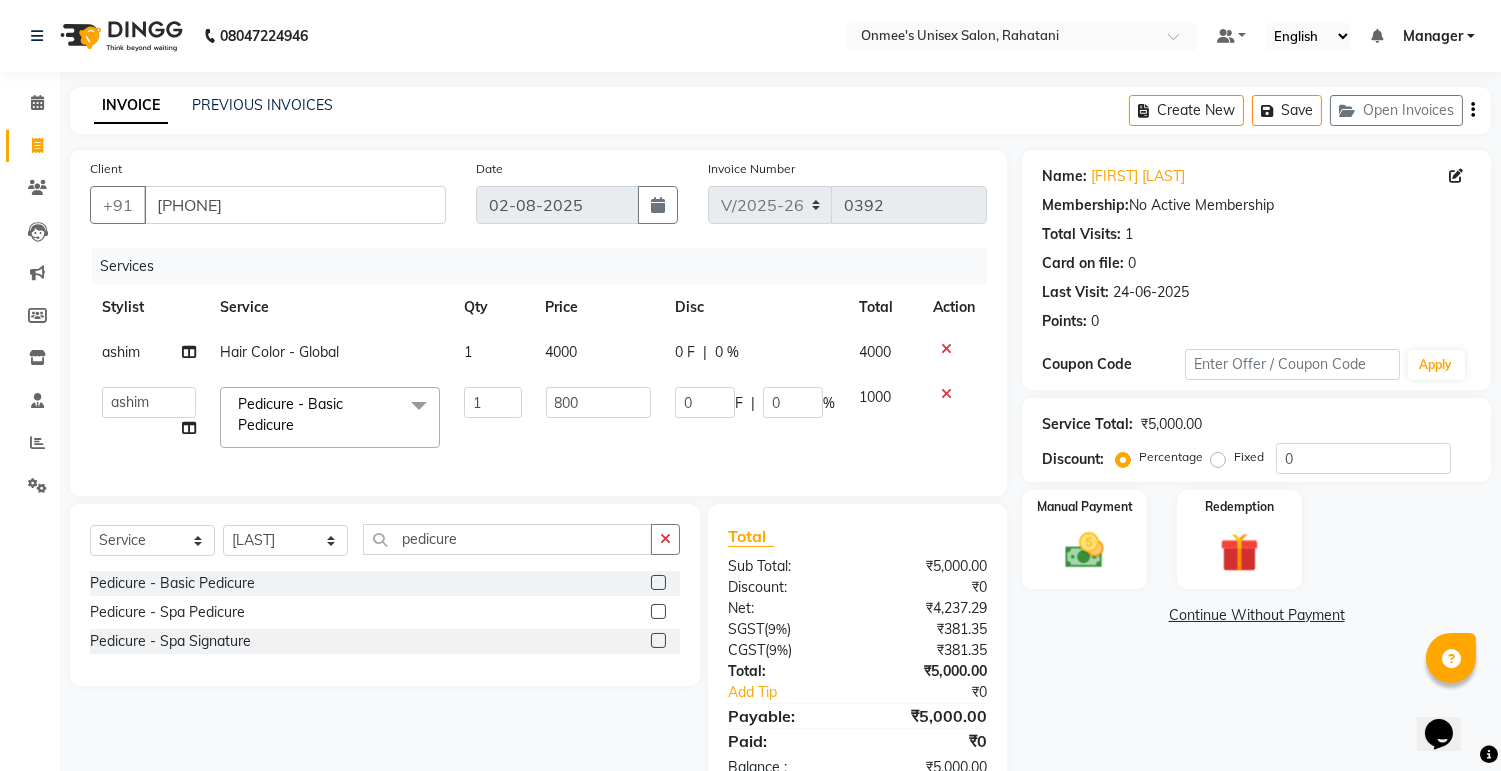 click on "Fixed" 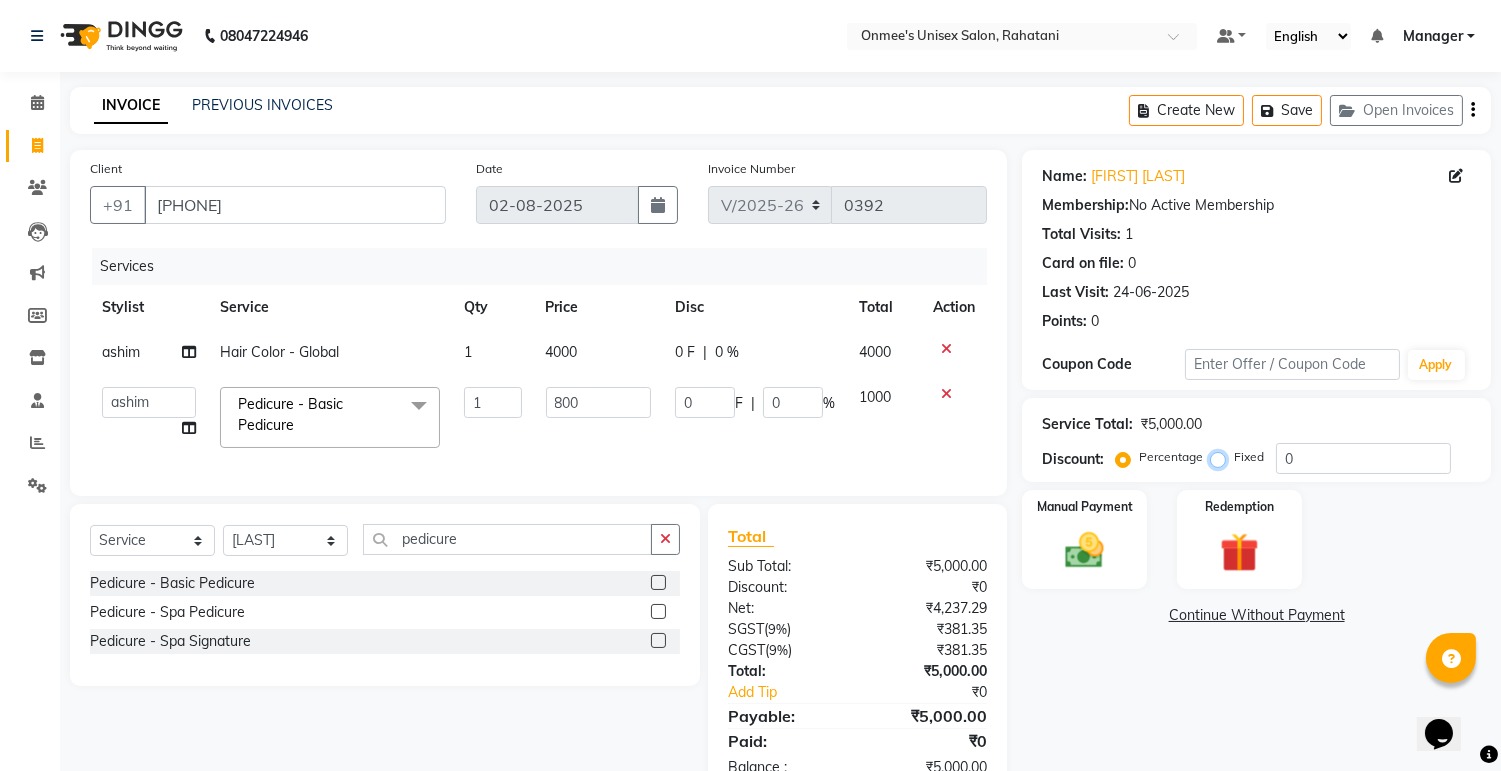 radio on "true" 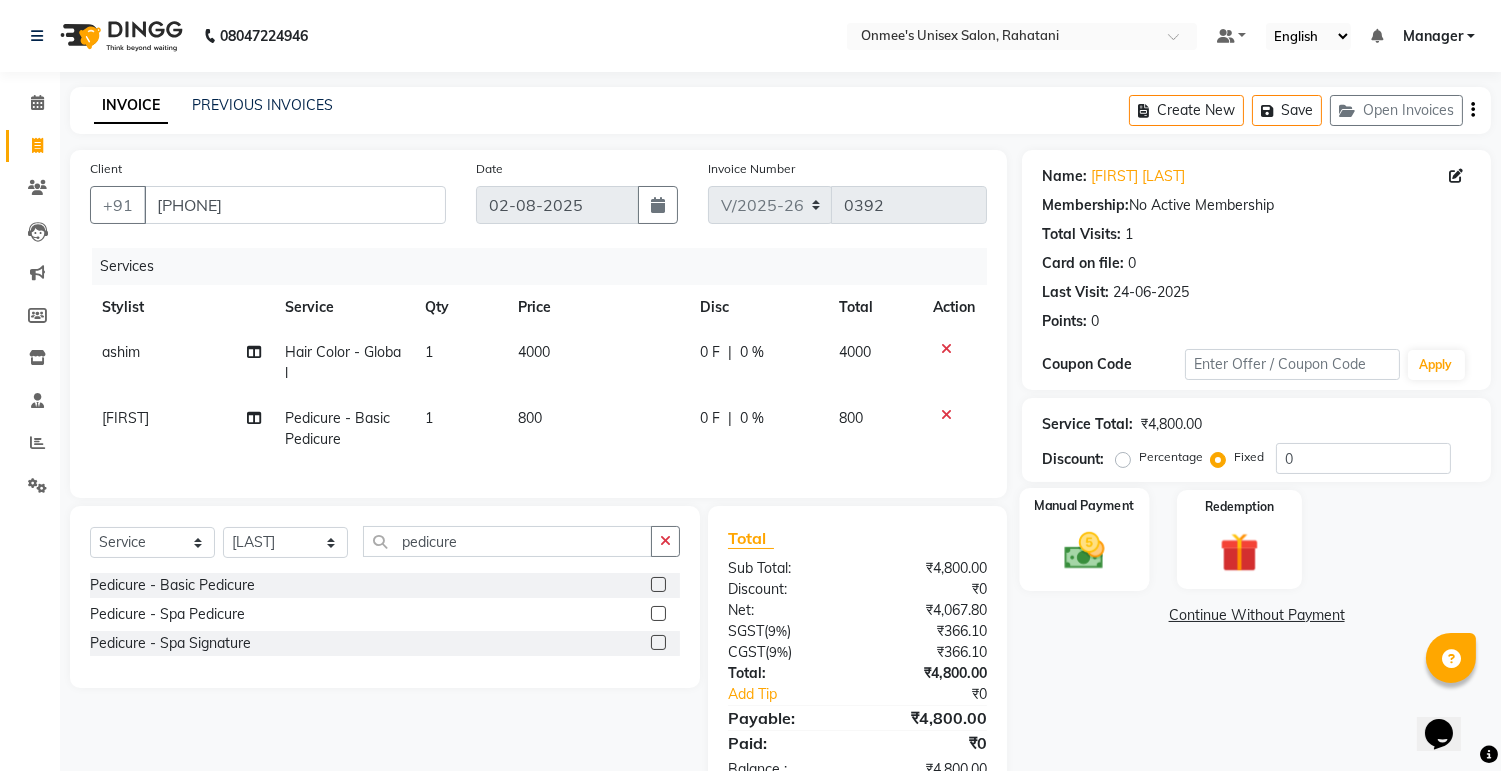 click 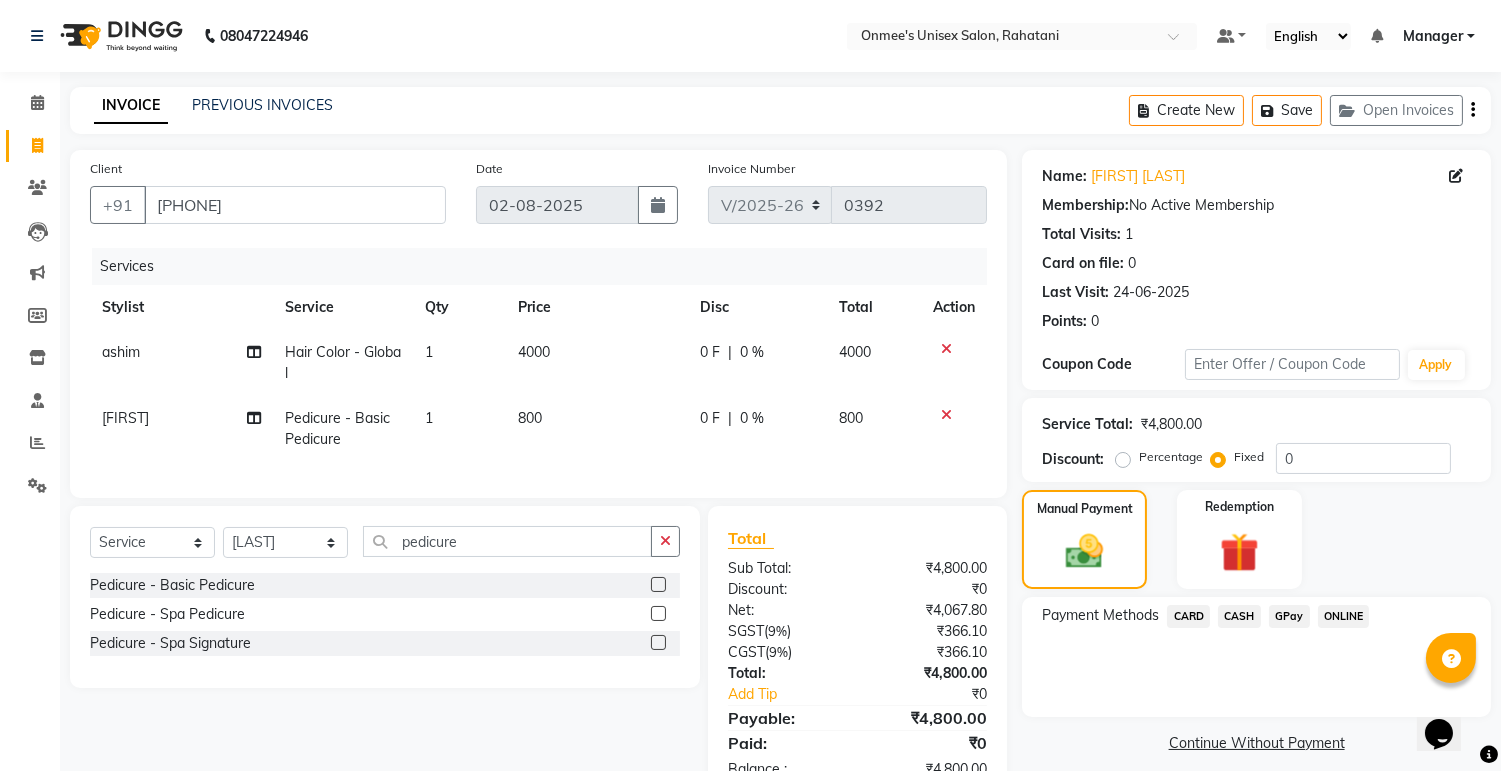 click on "ONLINE" 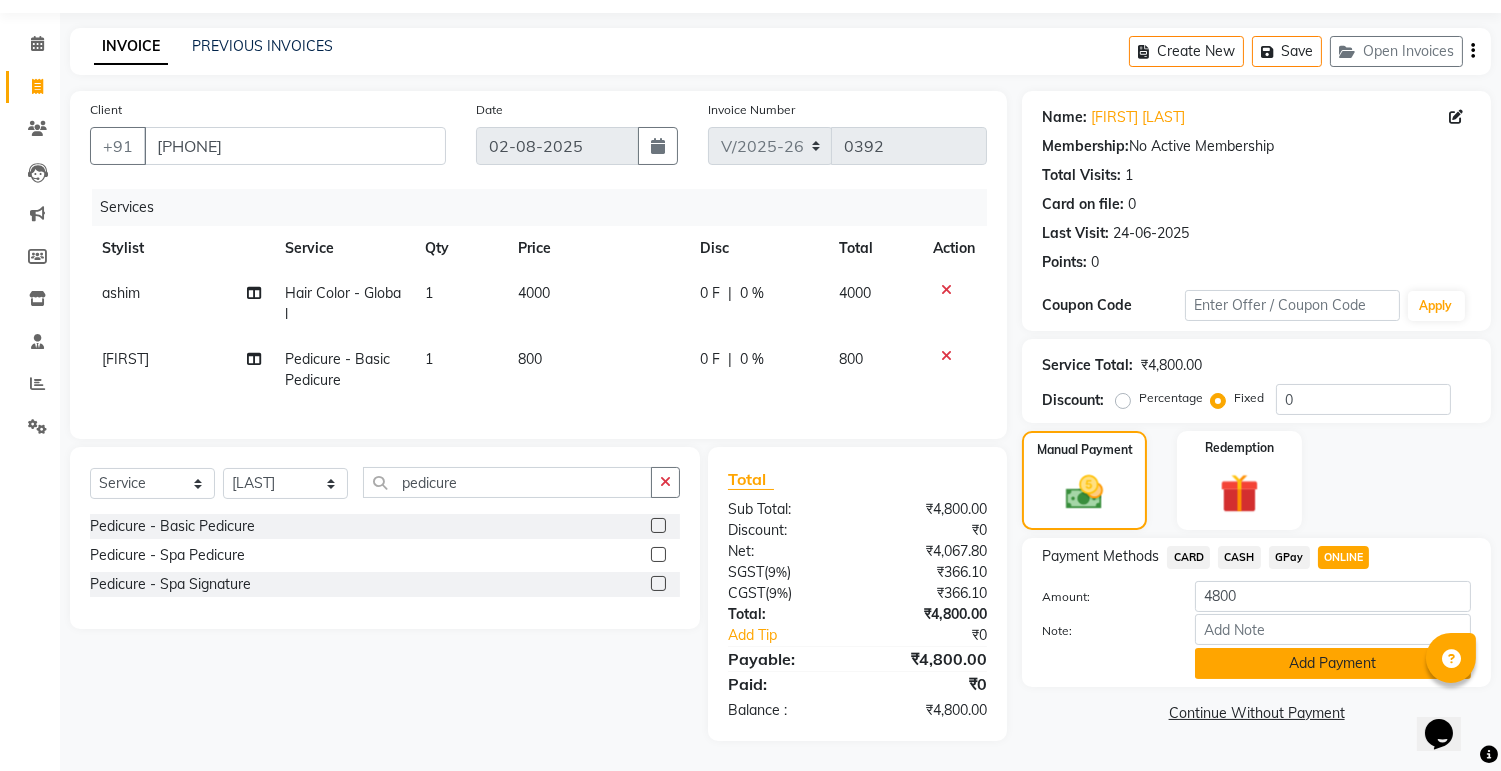scroll, scrollTop: 75, scrollLeft: 0, axis: vertical 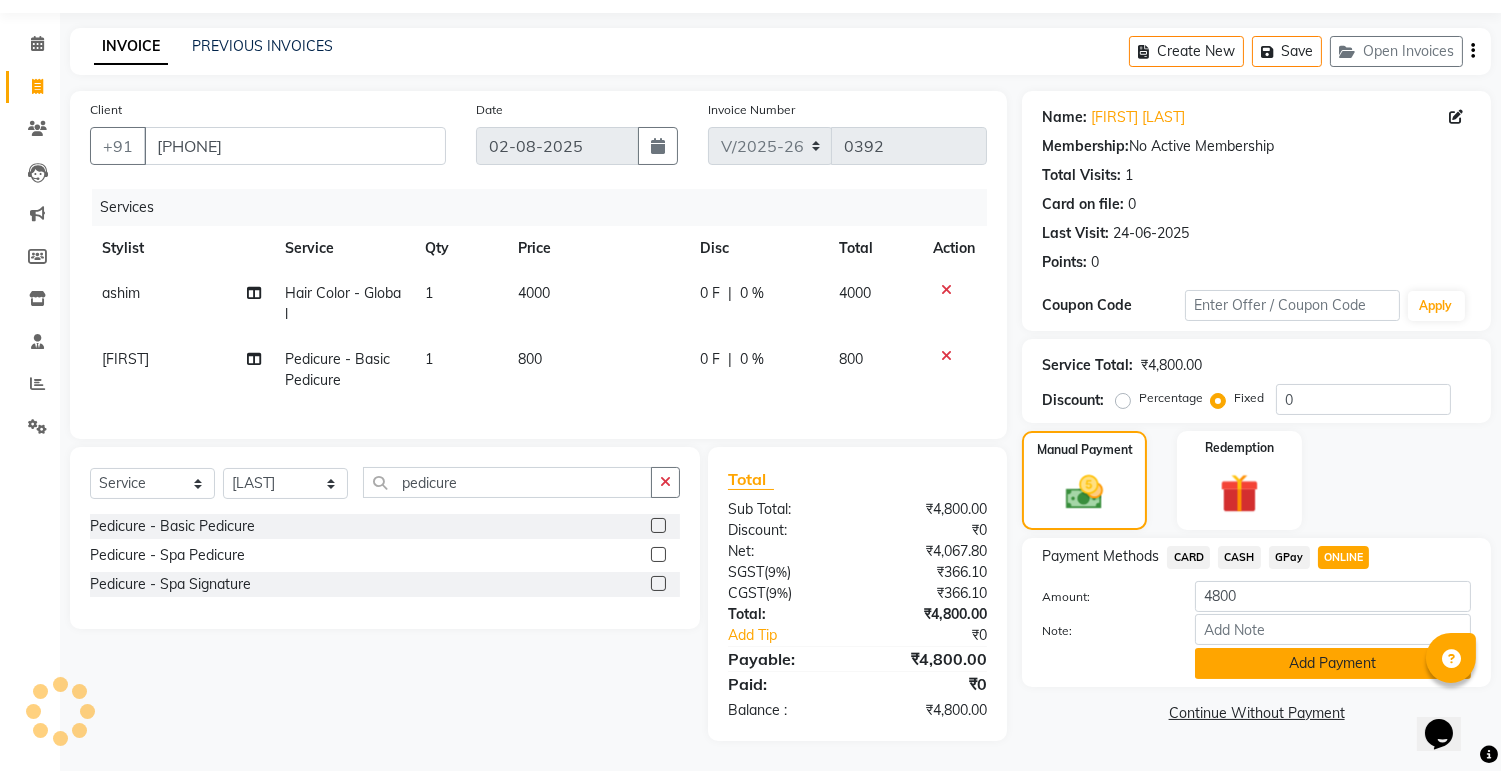 click on "Add Payment" 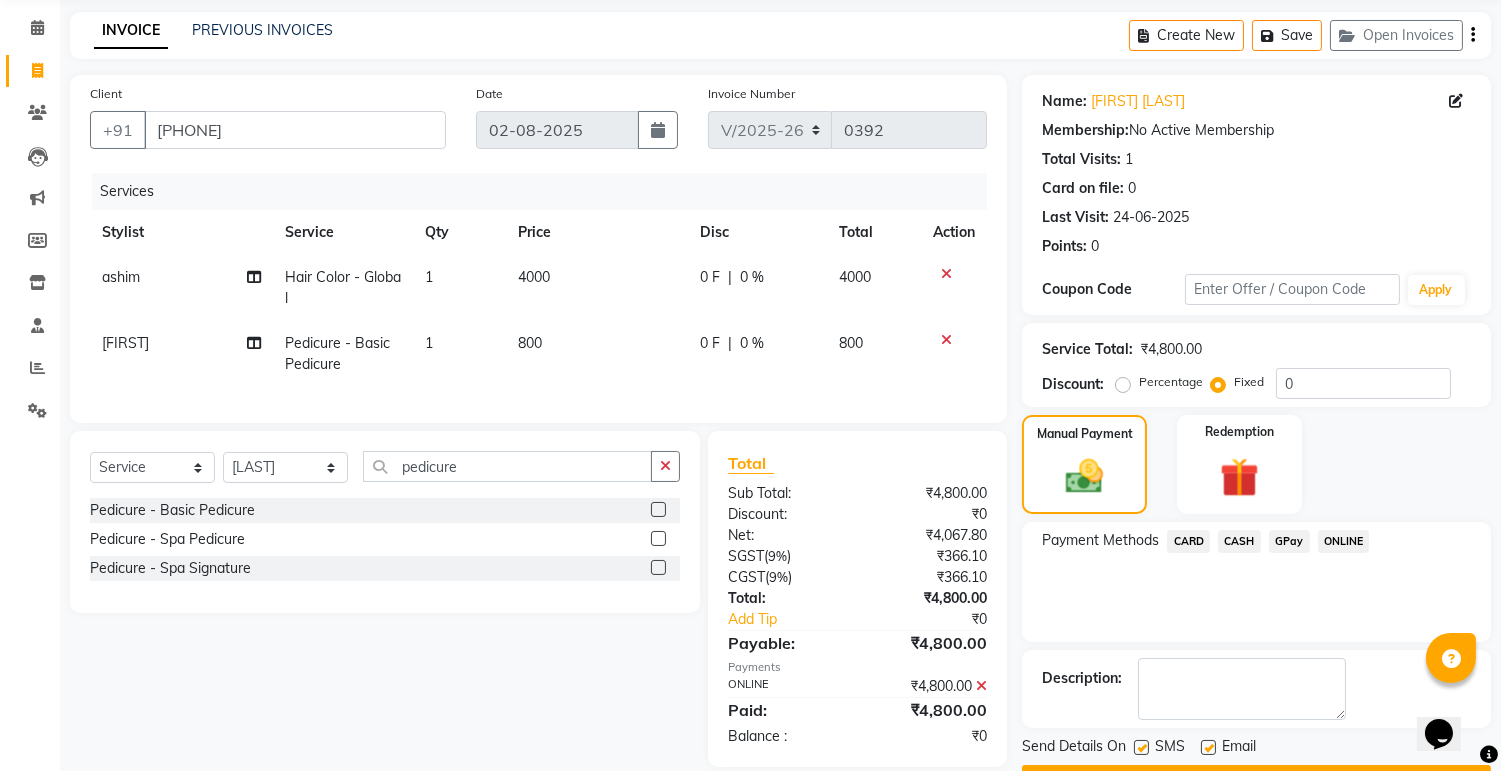 scroll, scrollTop: 128, scrollLeft: 0, axis: vertical 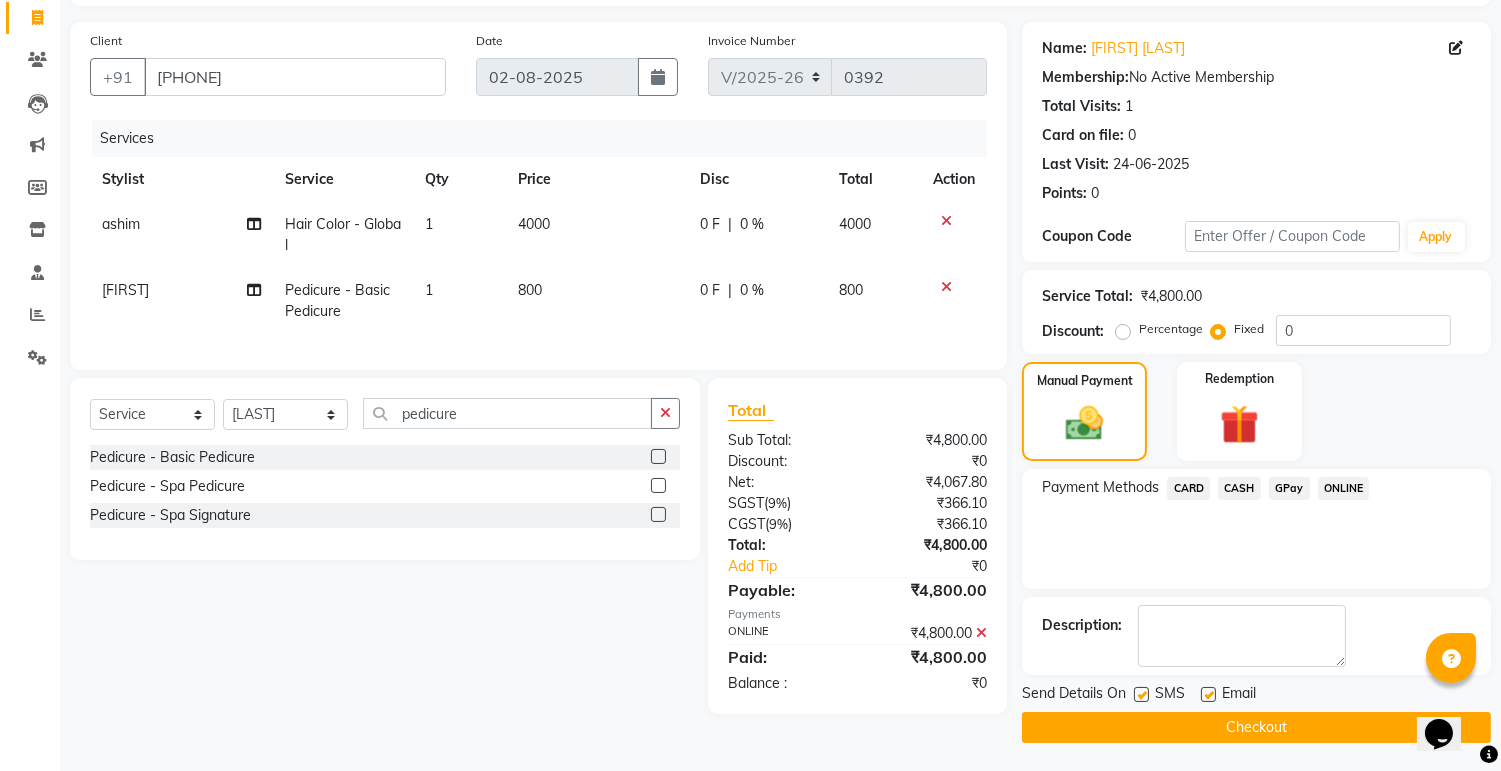 click 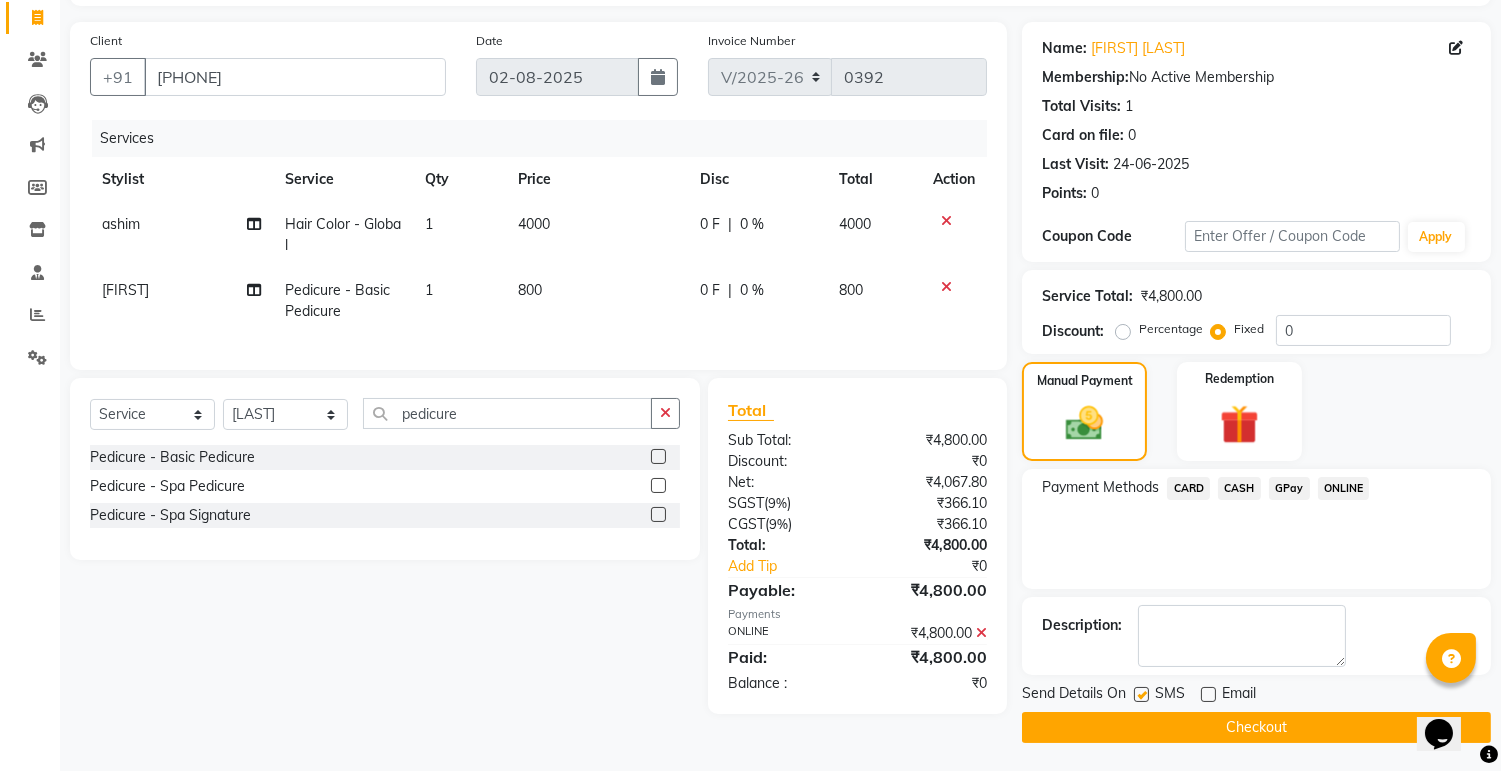 click 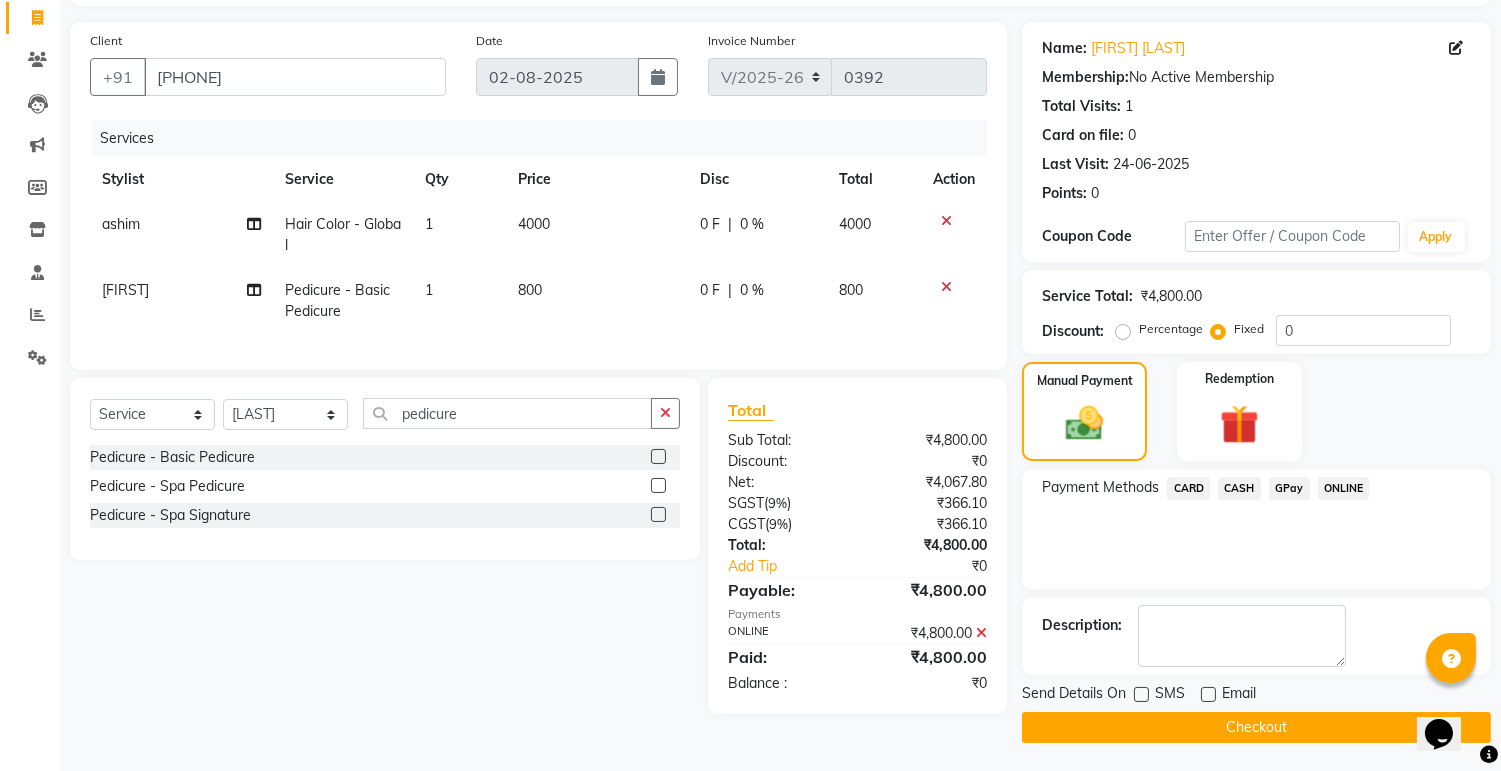 click on "Checkout" 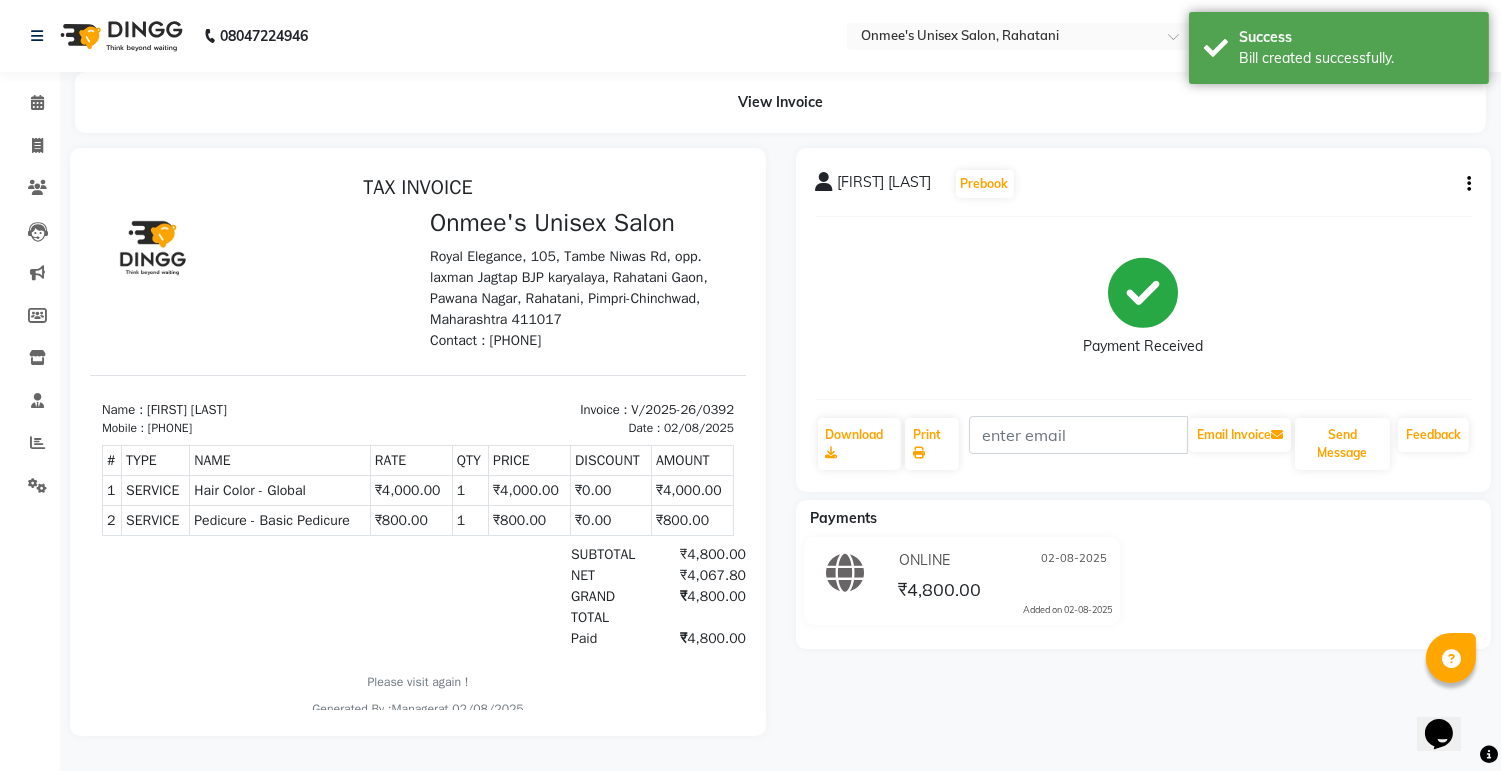 scroll, scrollTop: 0, scrollLeft: 0, axis: both 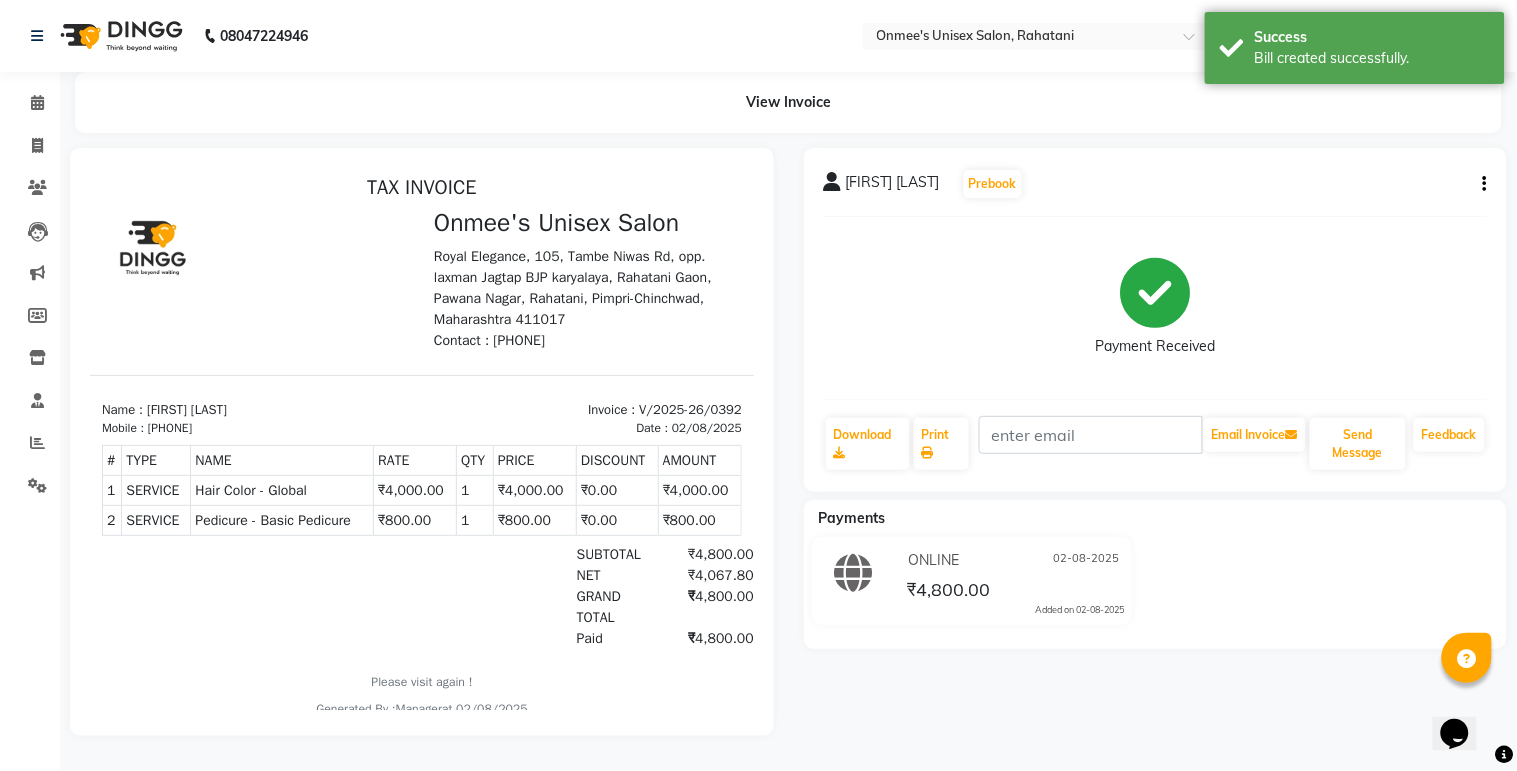 select on "service" 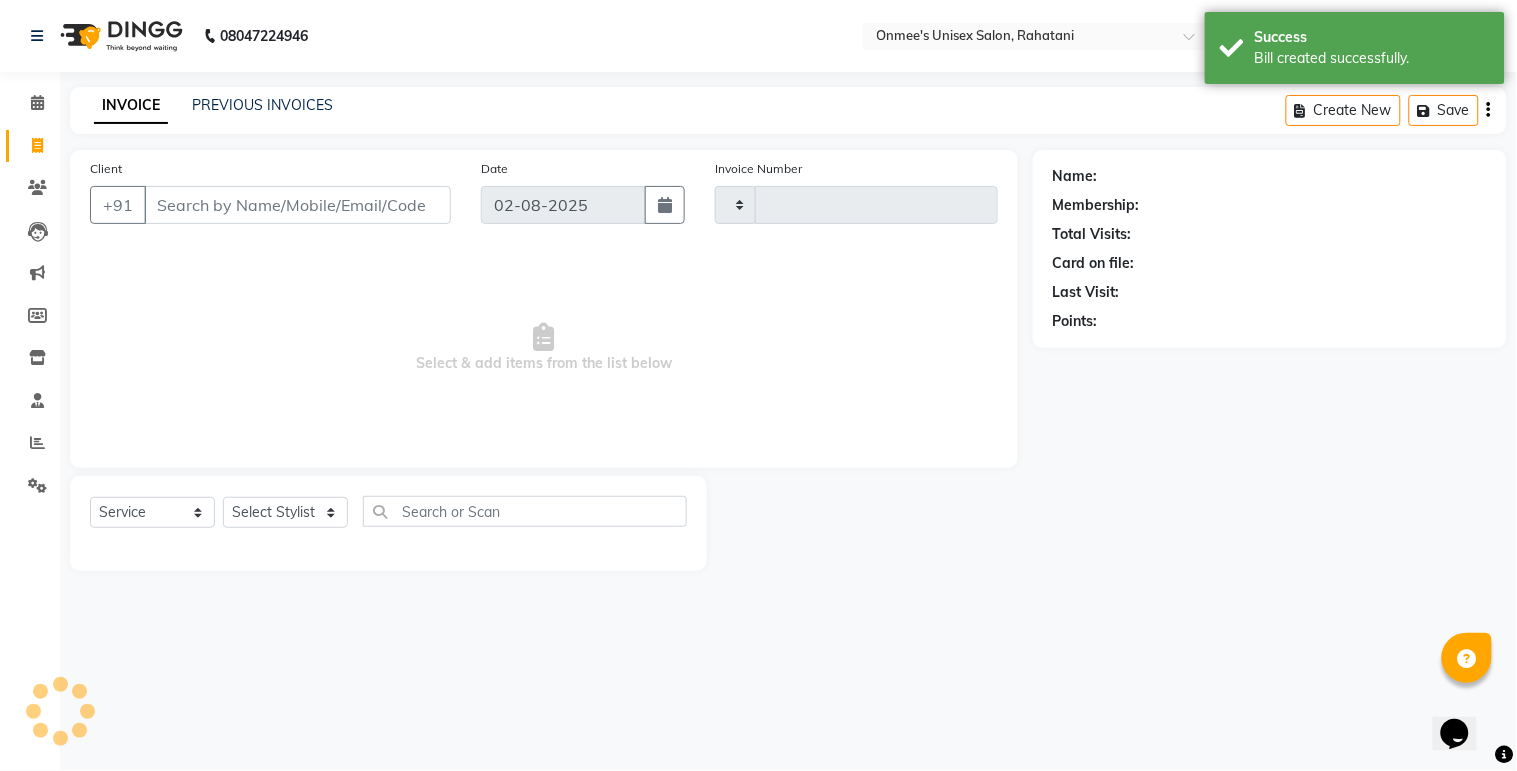 type on "0393" 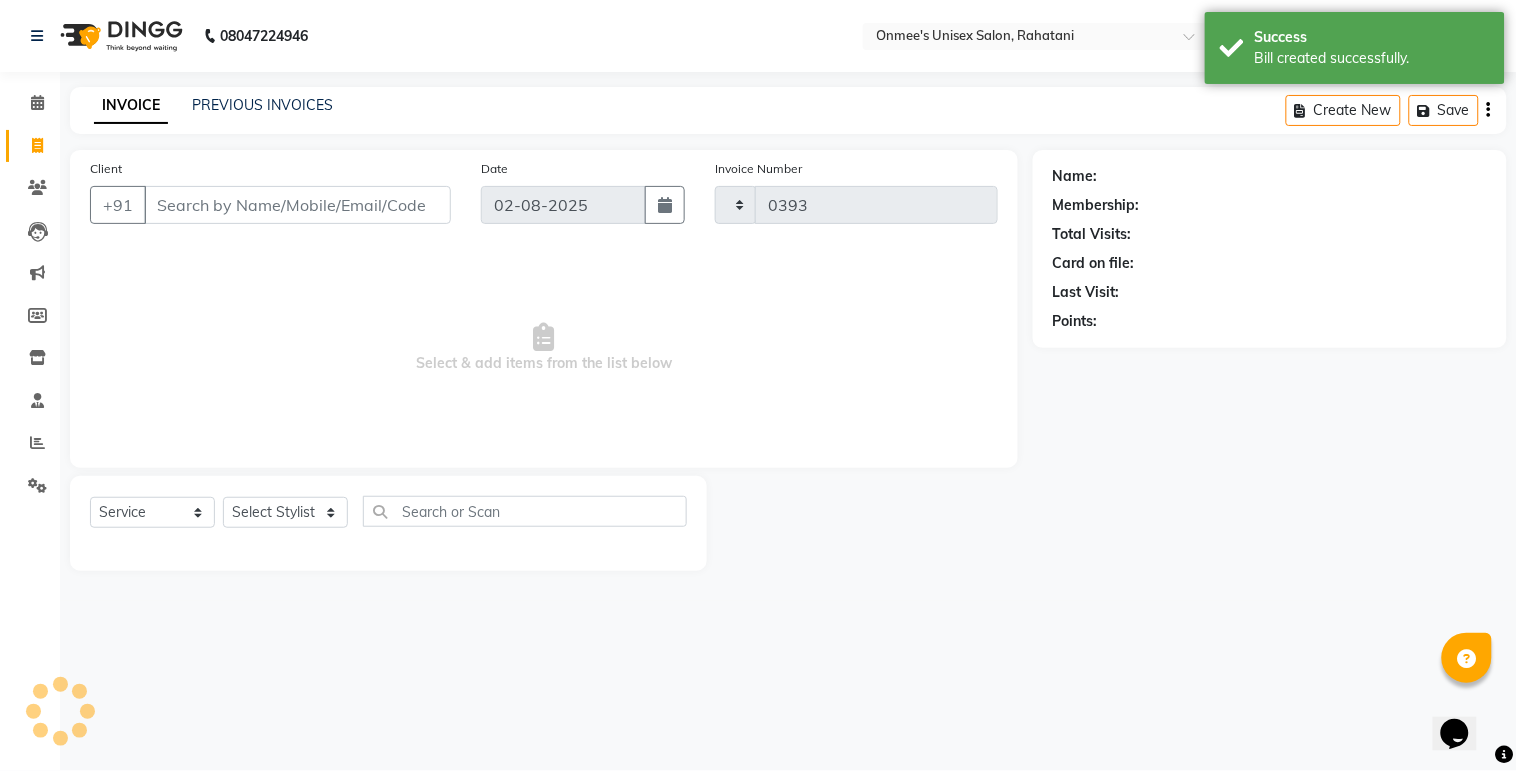 select on "8273" 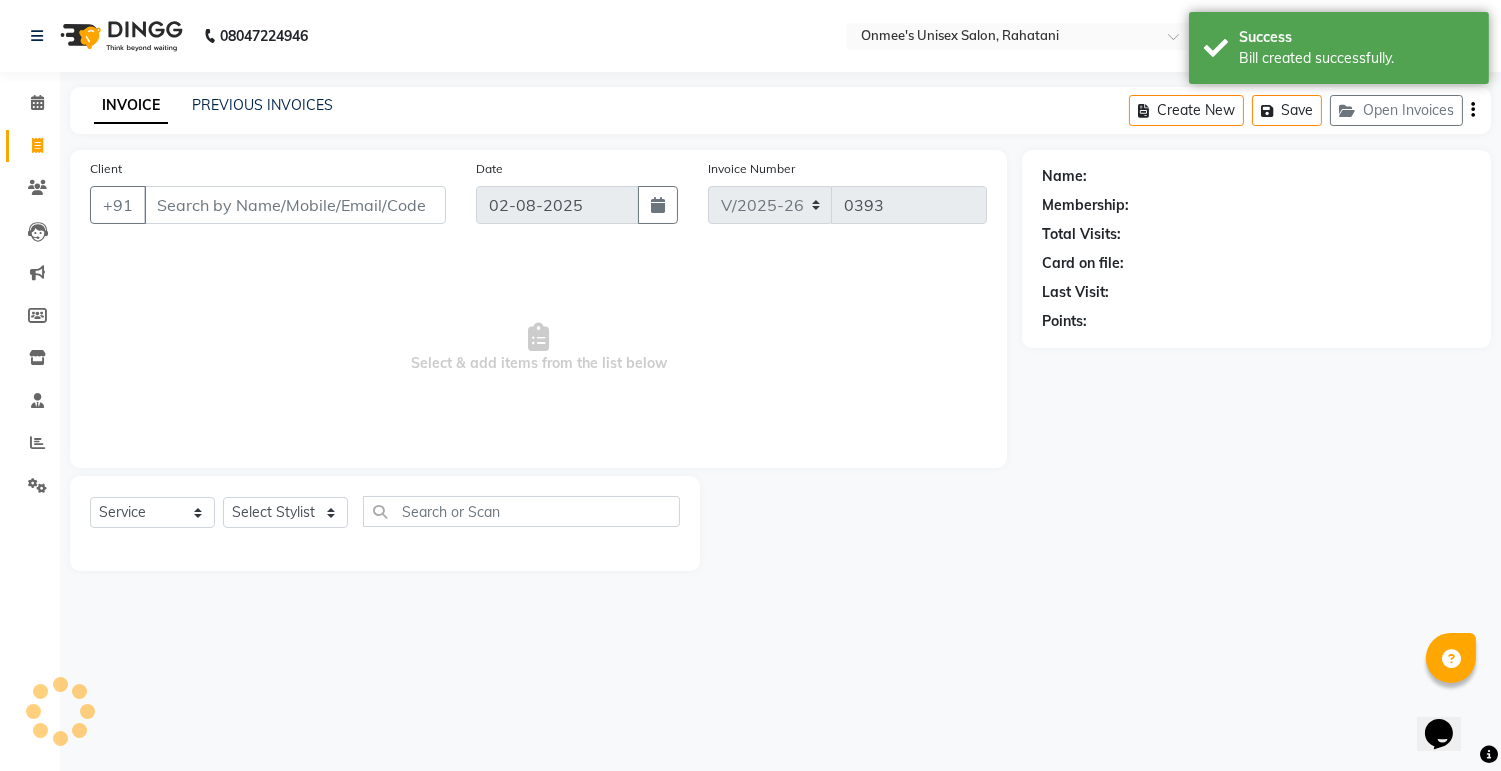 select on "79756" 